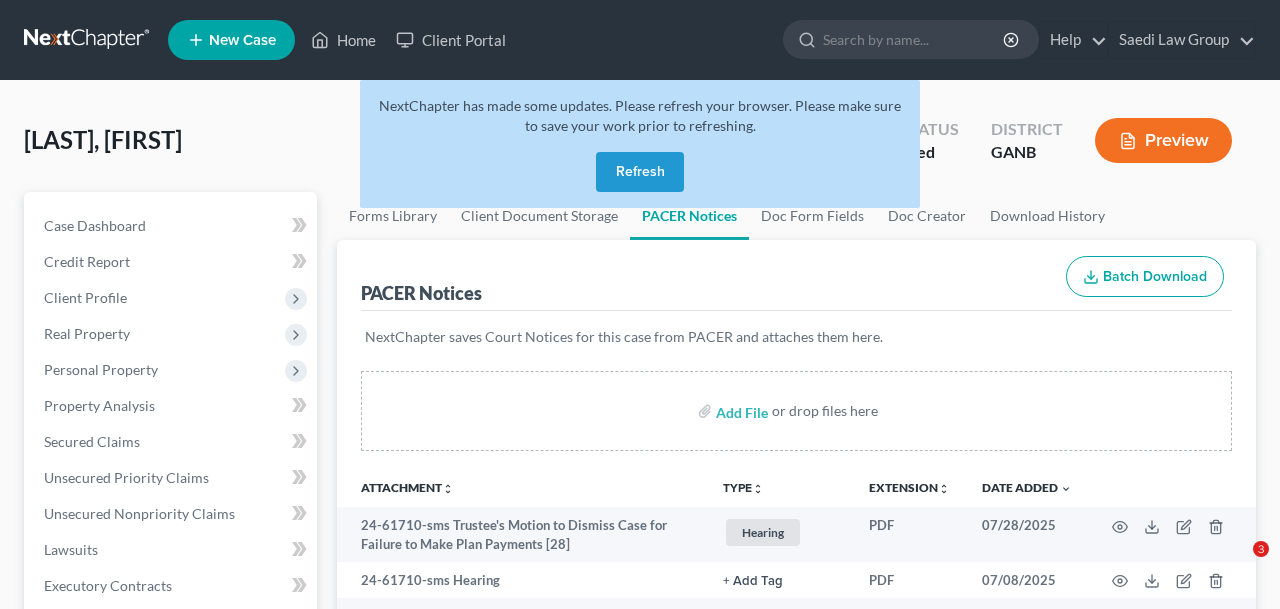 scroll, scrollTop: 22, scrollLeft: 0, axis: vertical 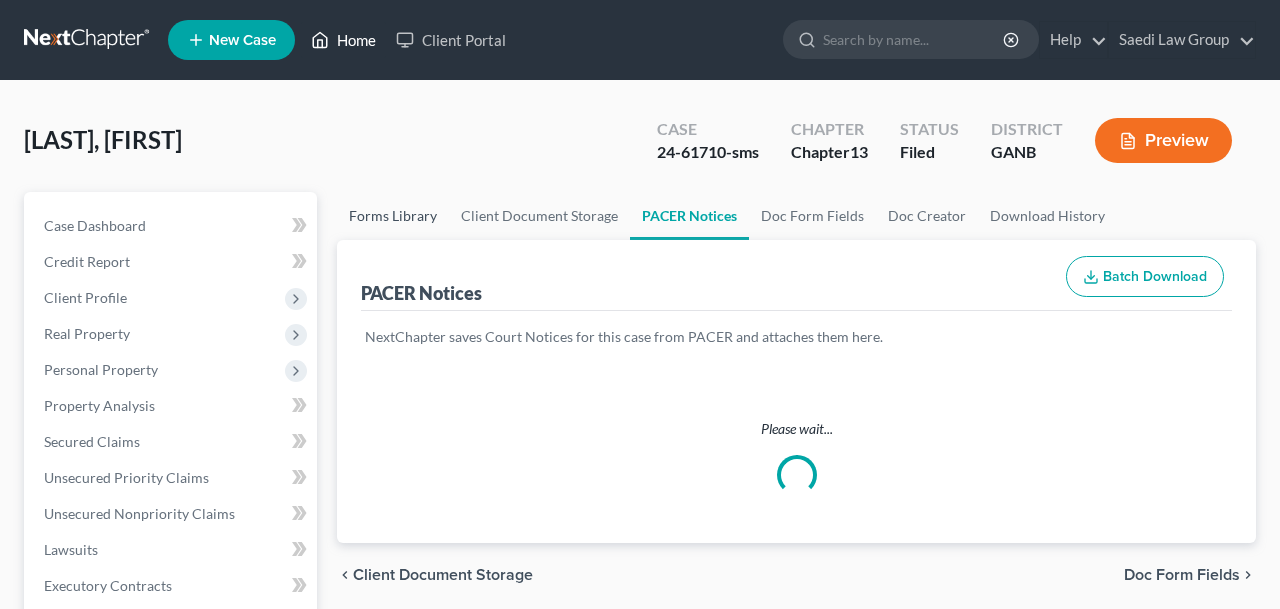 click on "Home" at bounding box center (343, 40) 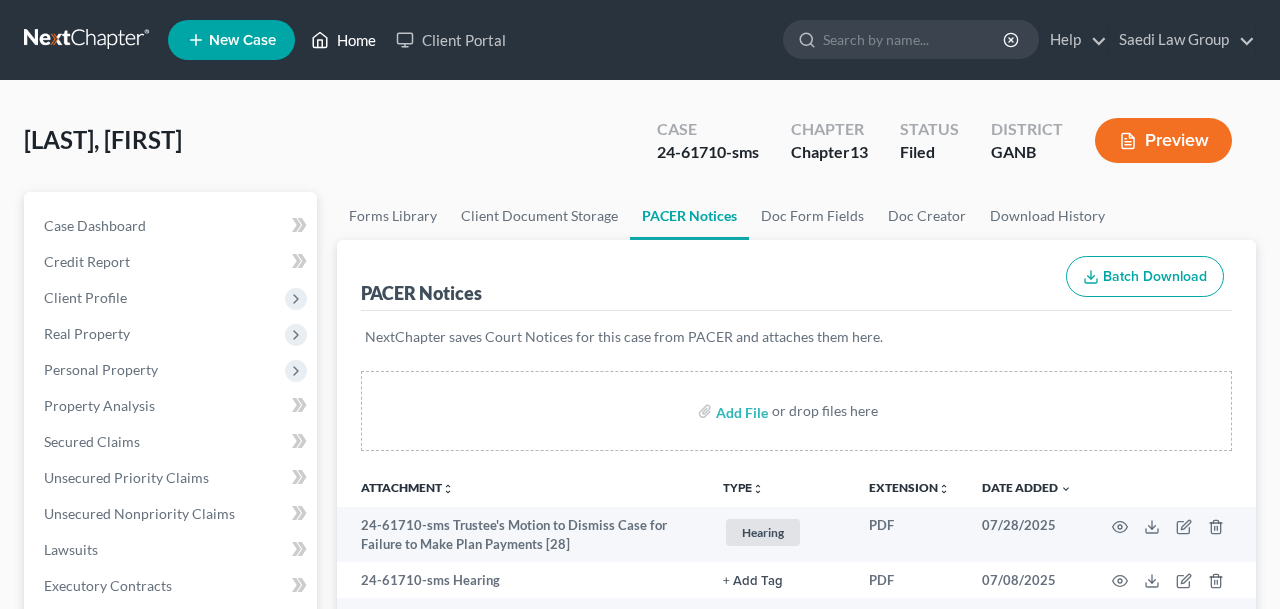 click on "Home" at bounding box center (343, 40) 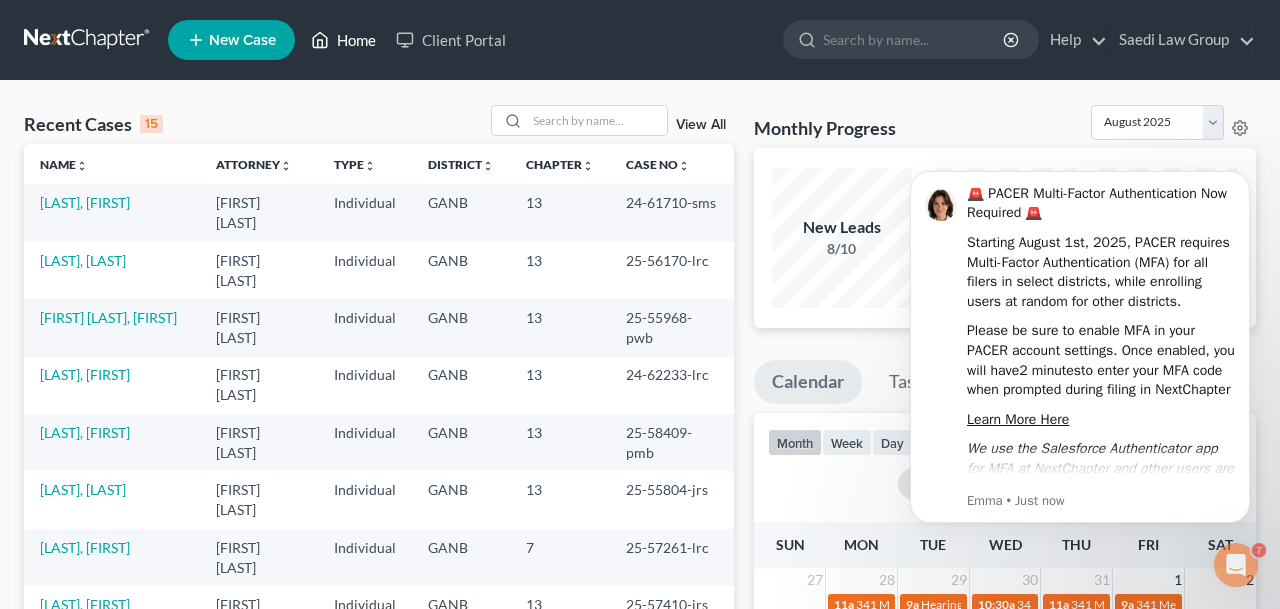 scroll, scrollTop: 0, scrollLeft: 0, axis: both 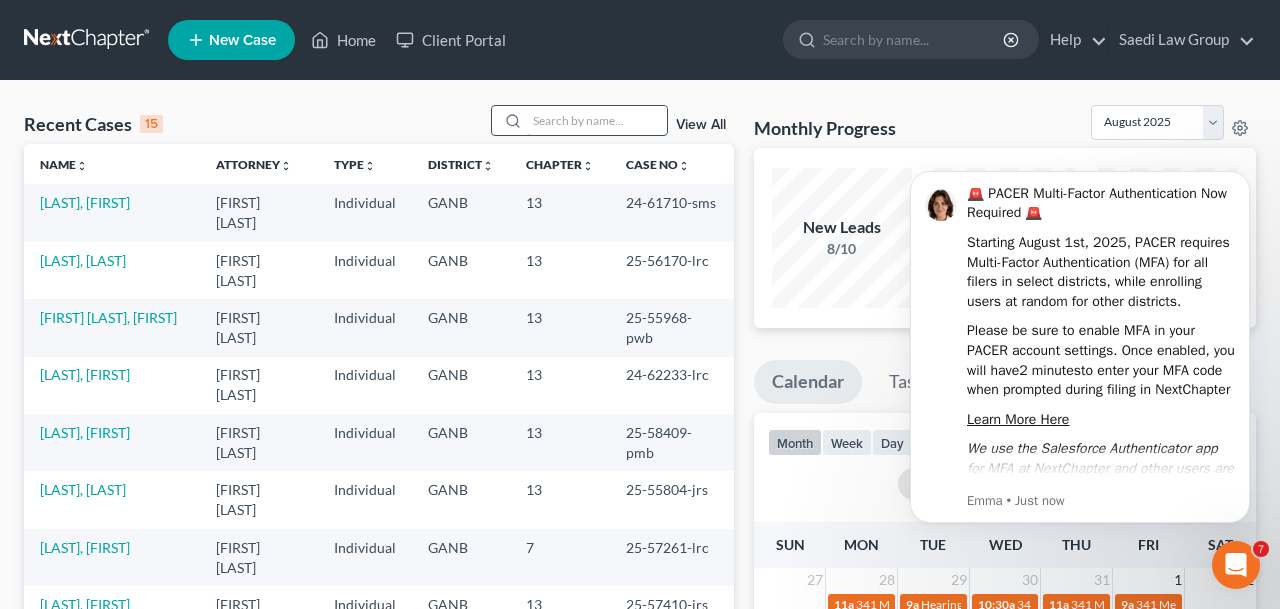 click at bounding box center [597, 120] 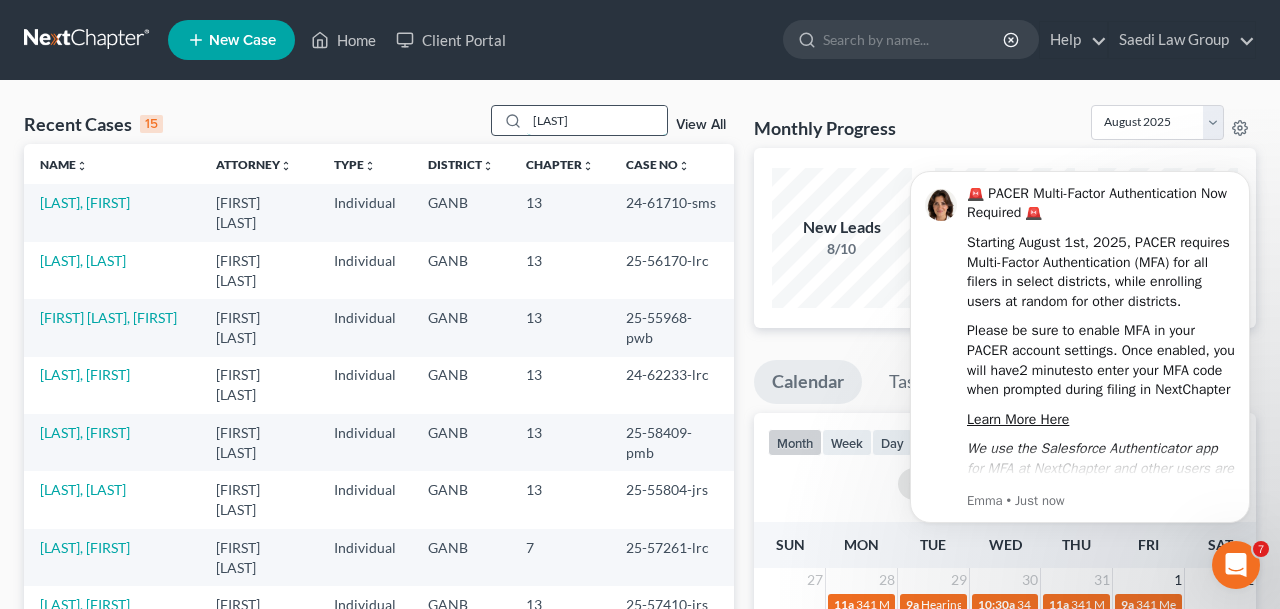 type on "[LAST]" 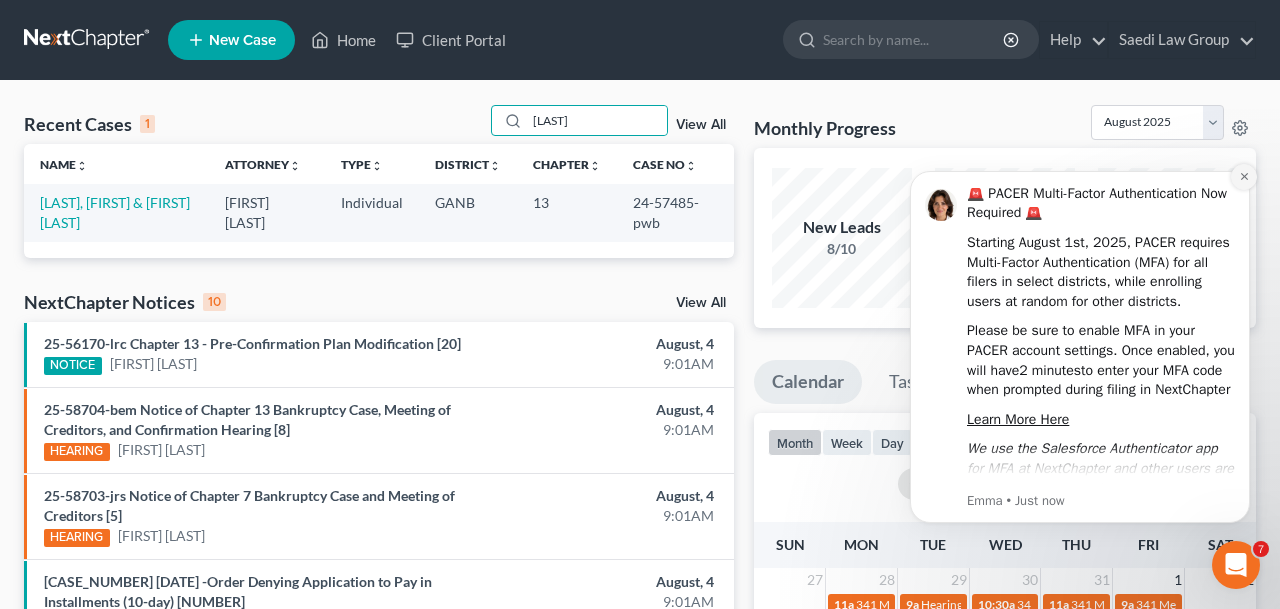 click 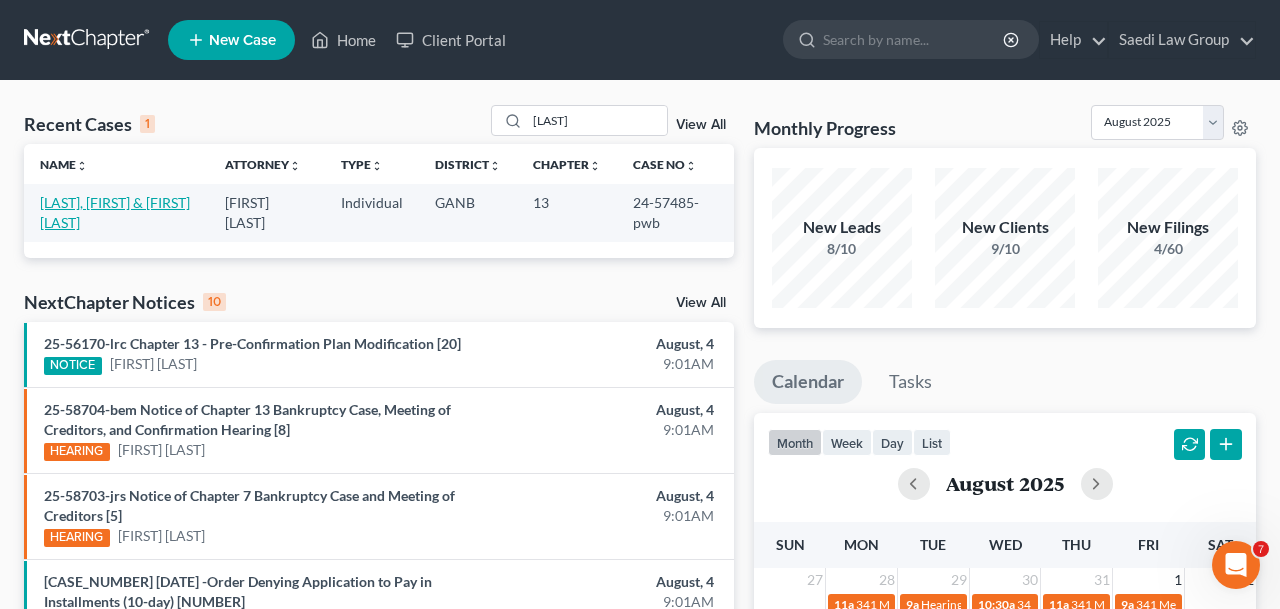 click on "[LAST], [FIRST] & [FIRST] [LAST]" at bounding box center [115, 212] 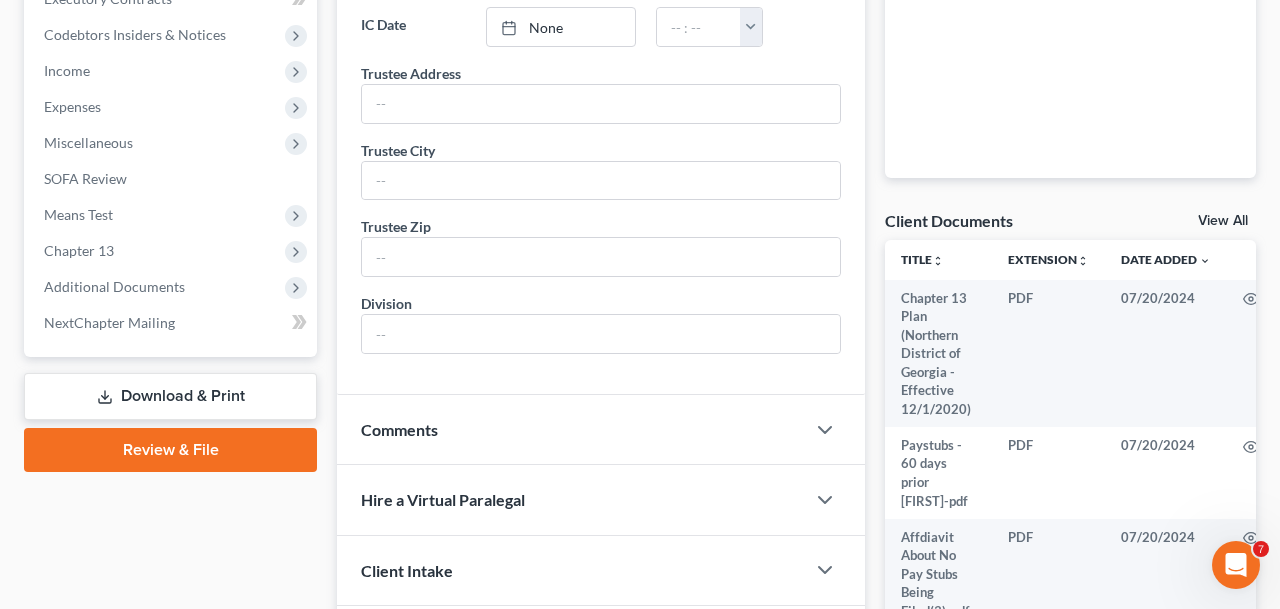 scroll, scrollTop: 814, scrollLeft: 0, axis: vertical 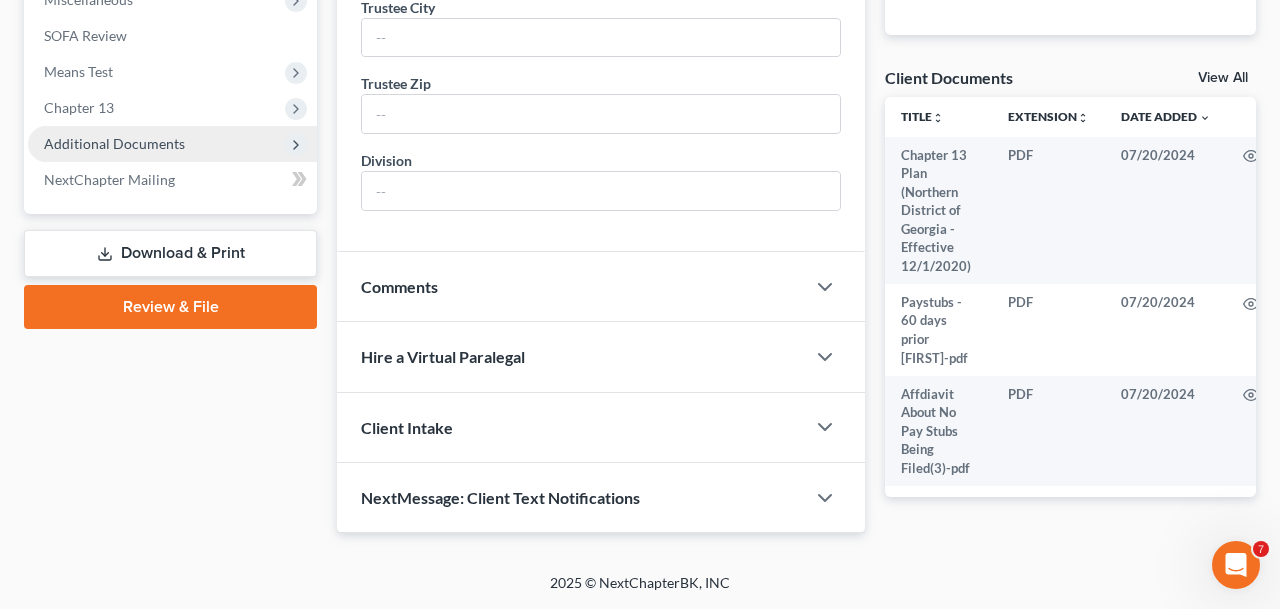 click on "Additional Documents" at bounding box center [172, 144] 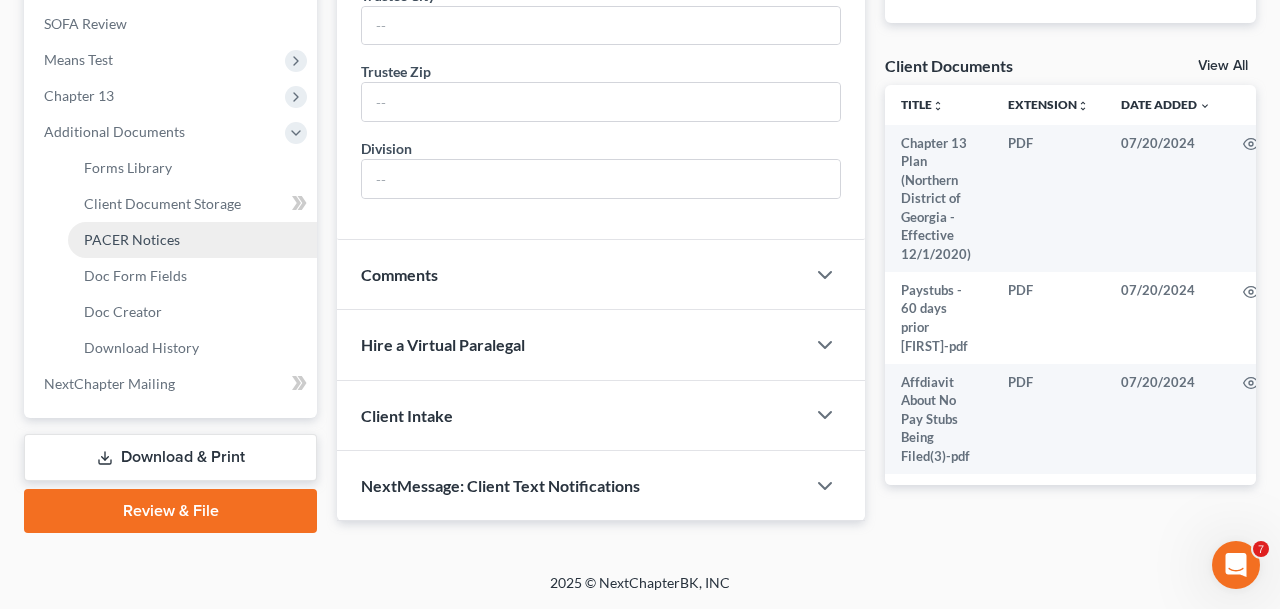 click on "PACER Notices" at bounding box center (192, 240) 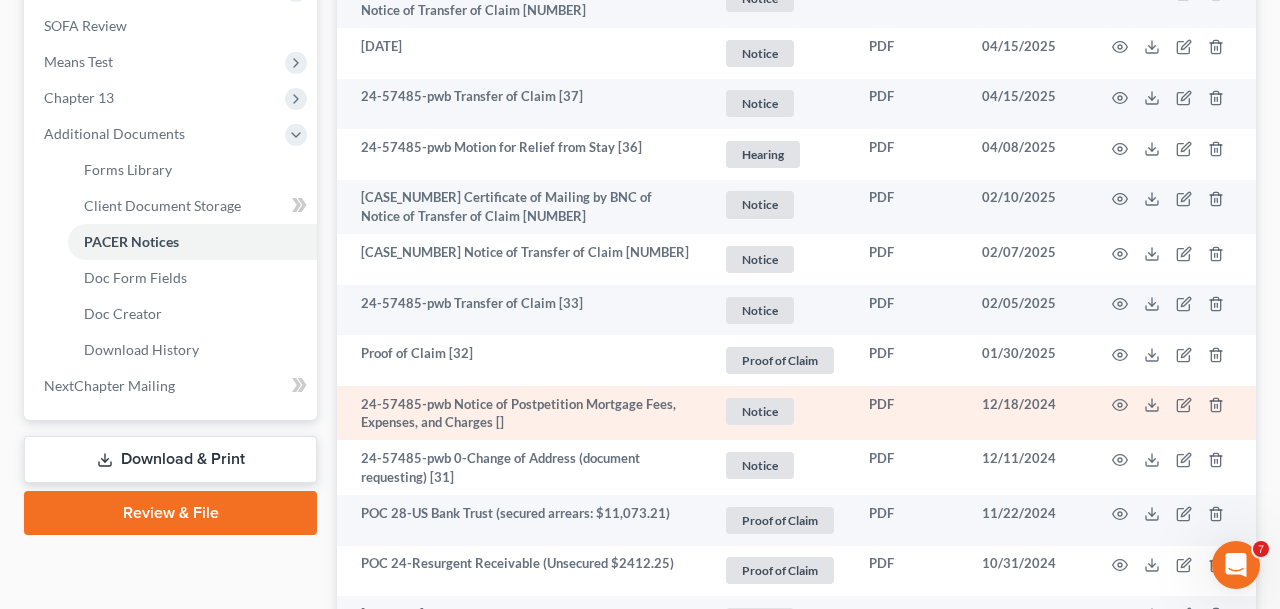 scroll, scrollTop: 394, scrollLeft: 0, axis: vertical 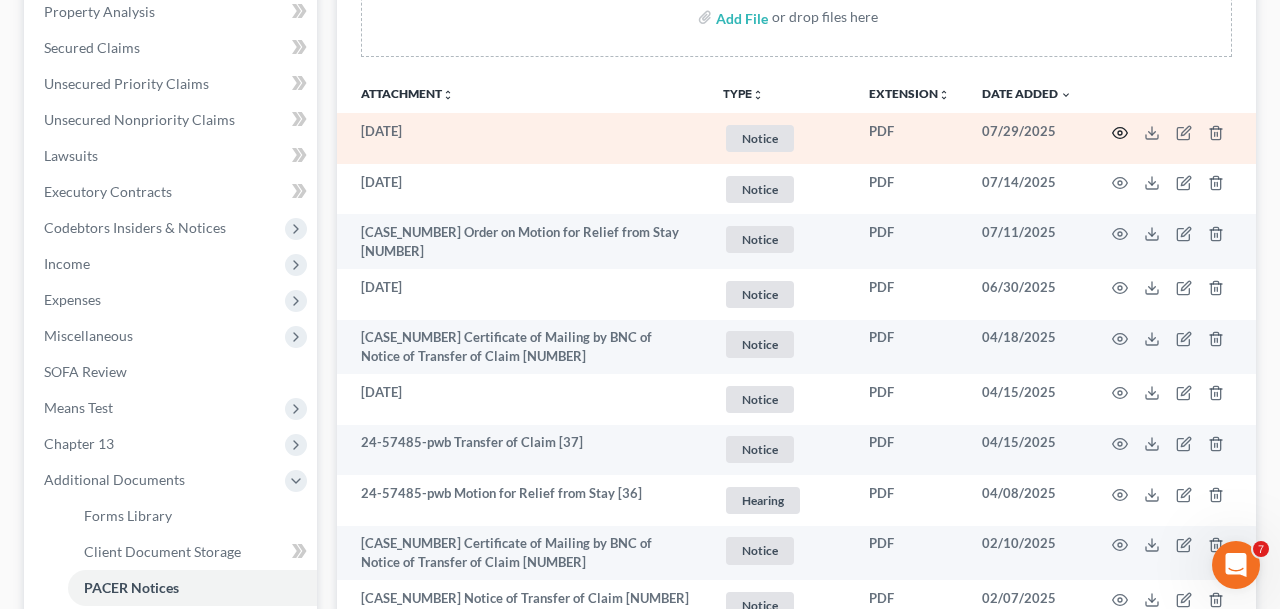 click 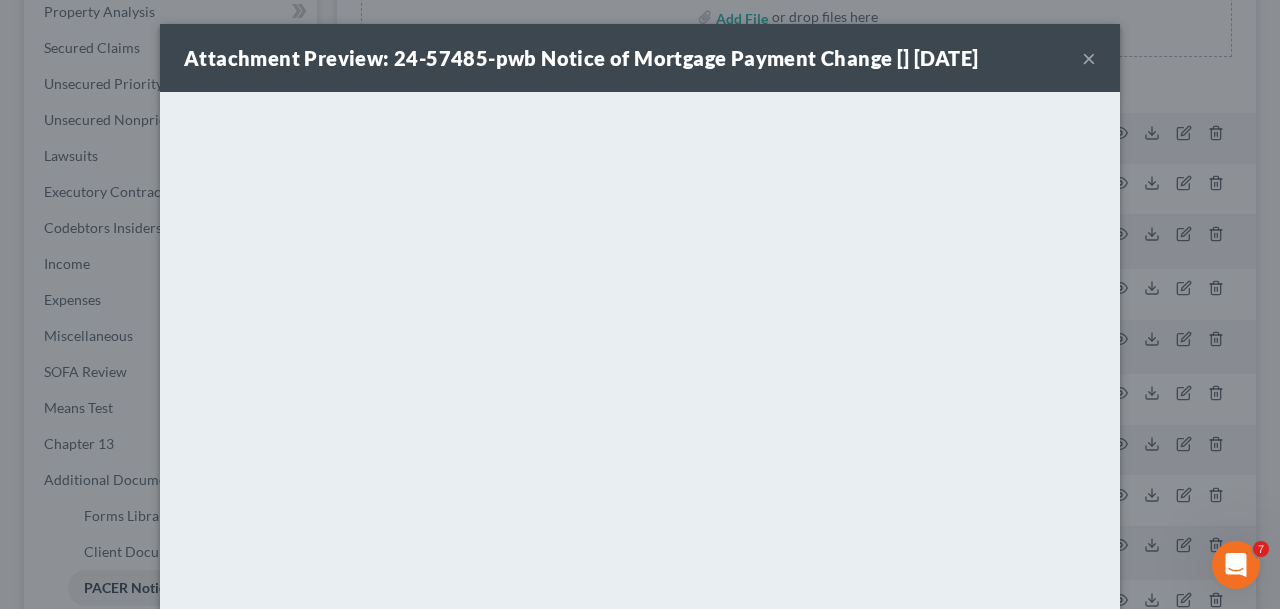 click on "Attachment Preview: 24-57485-pwb Notice of Mortgage Payment Change [] [DATE] ×" at bounding box center (640, 58) 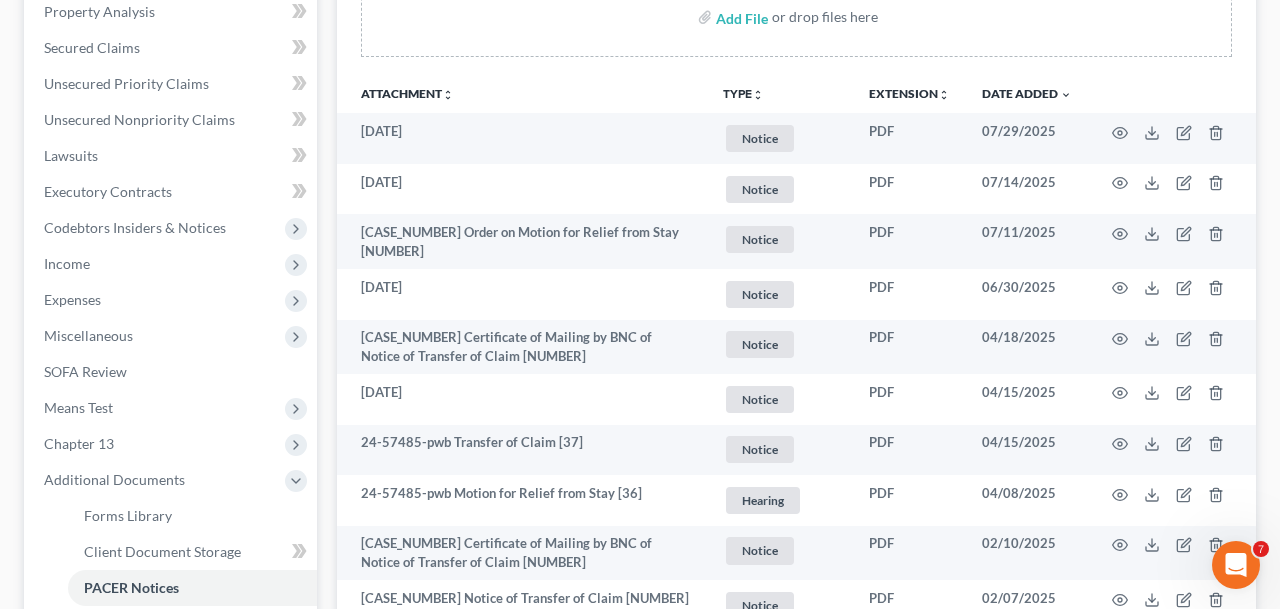 scroll, scrollTop: 0, scrollLeft: 0, axis: both 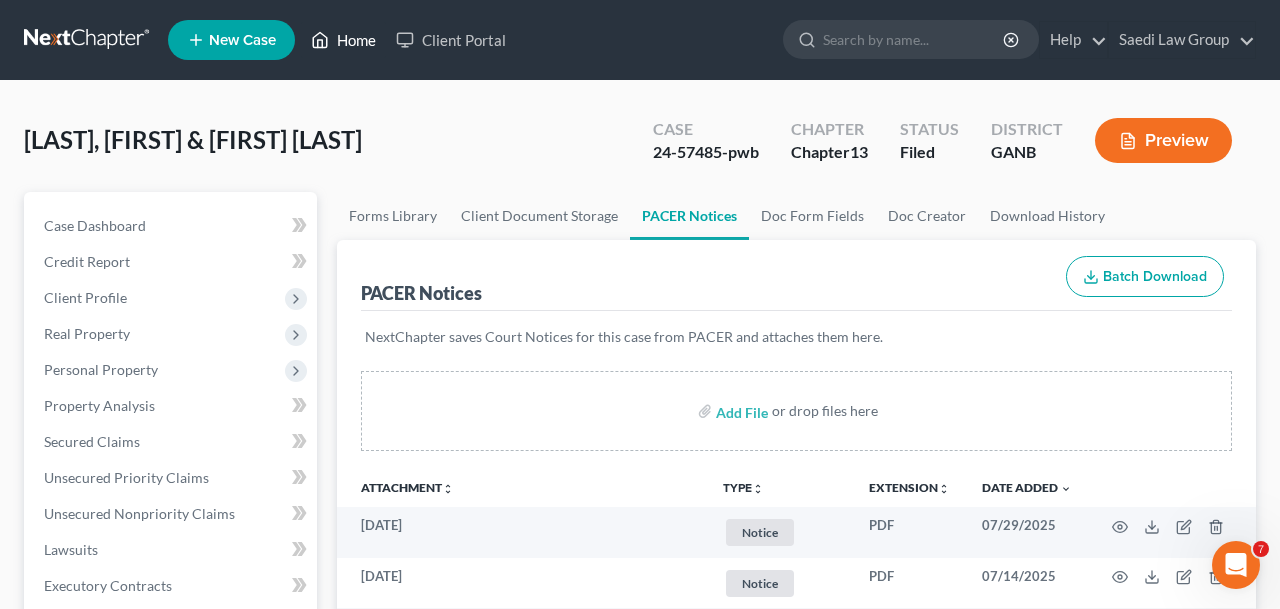 click on "Home" at bounding box center (343, 40) 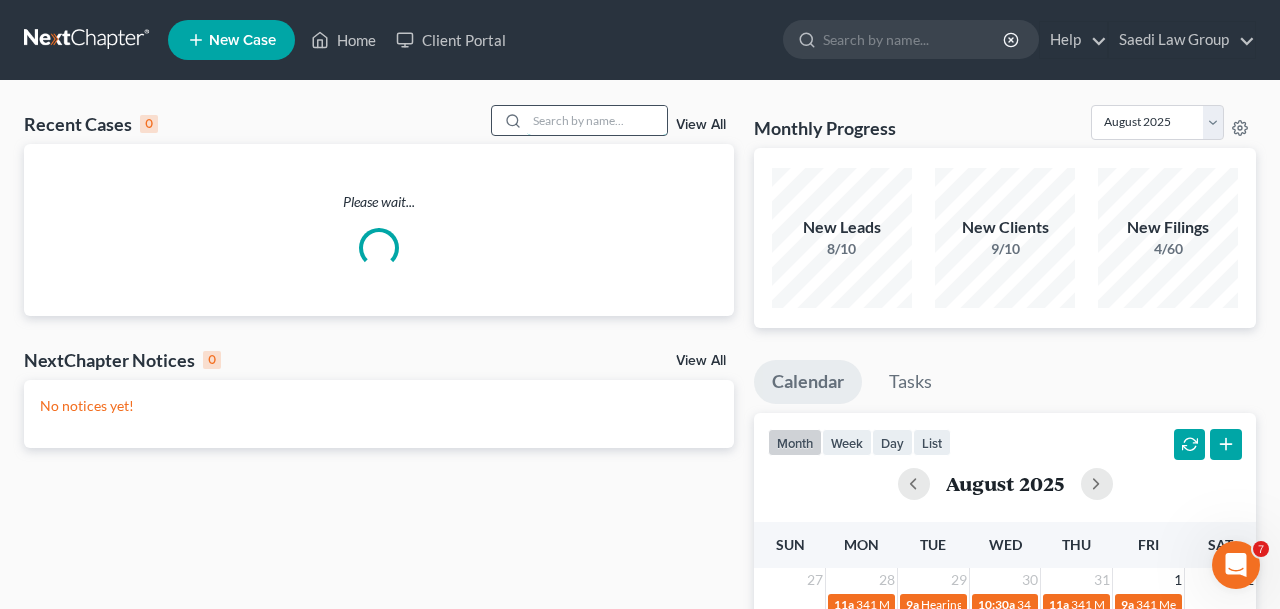 click at bounding box center (597, 120) 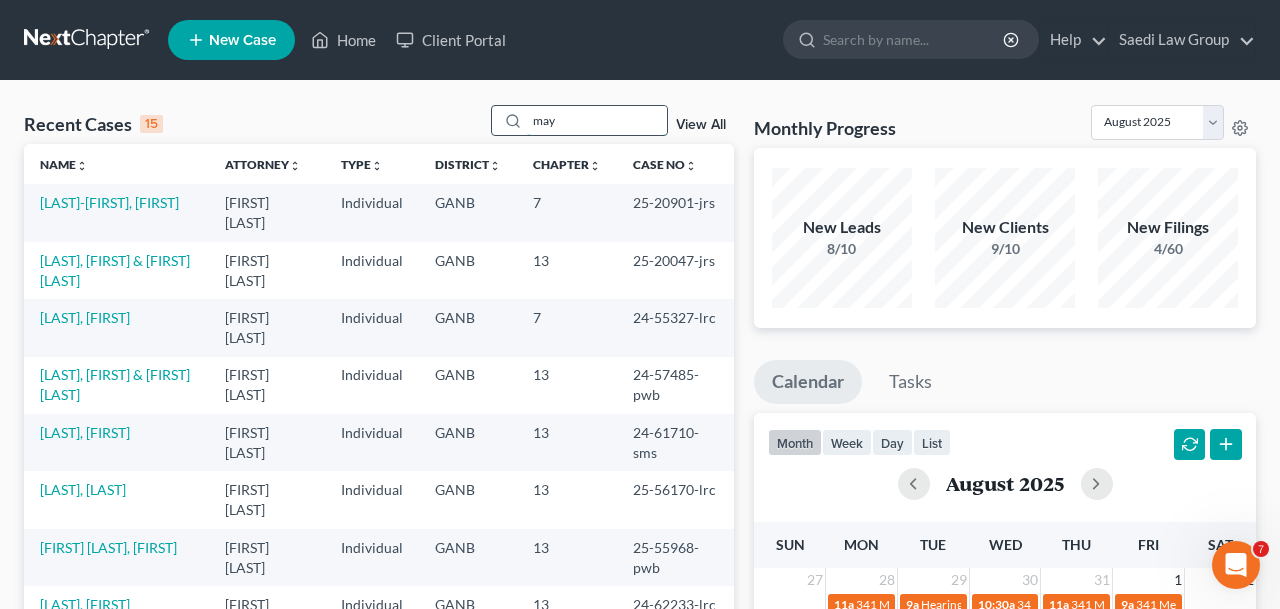 type on "may" 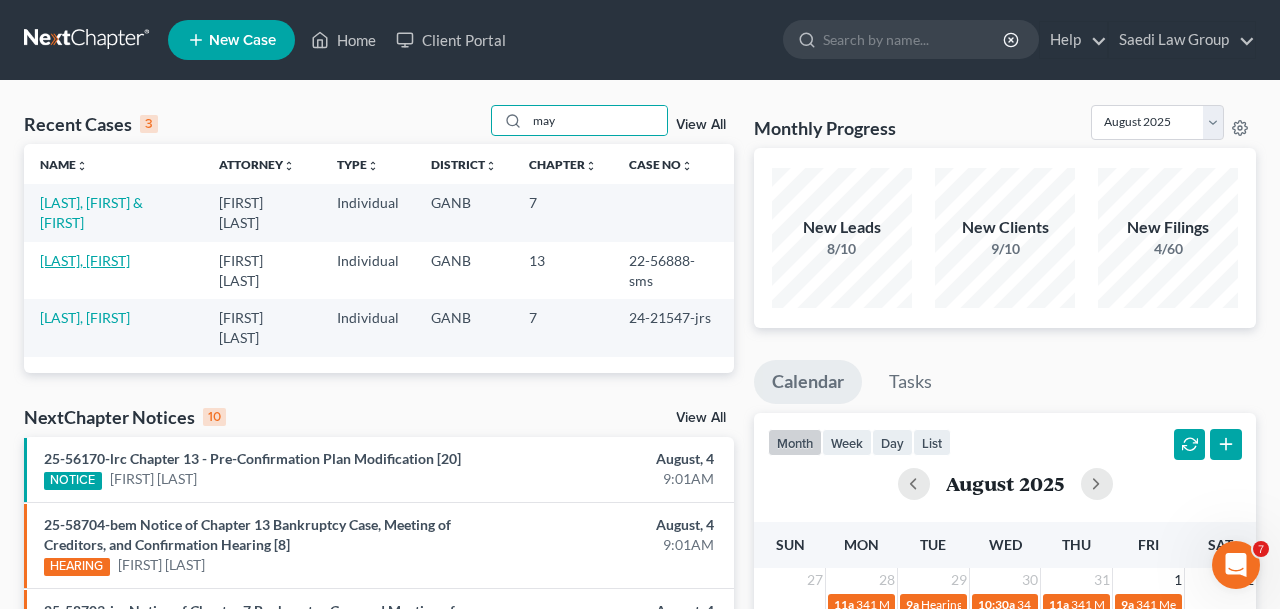click on "[LAST], [FIRST]" at bounding box center [85, 260] 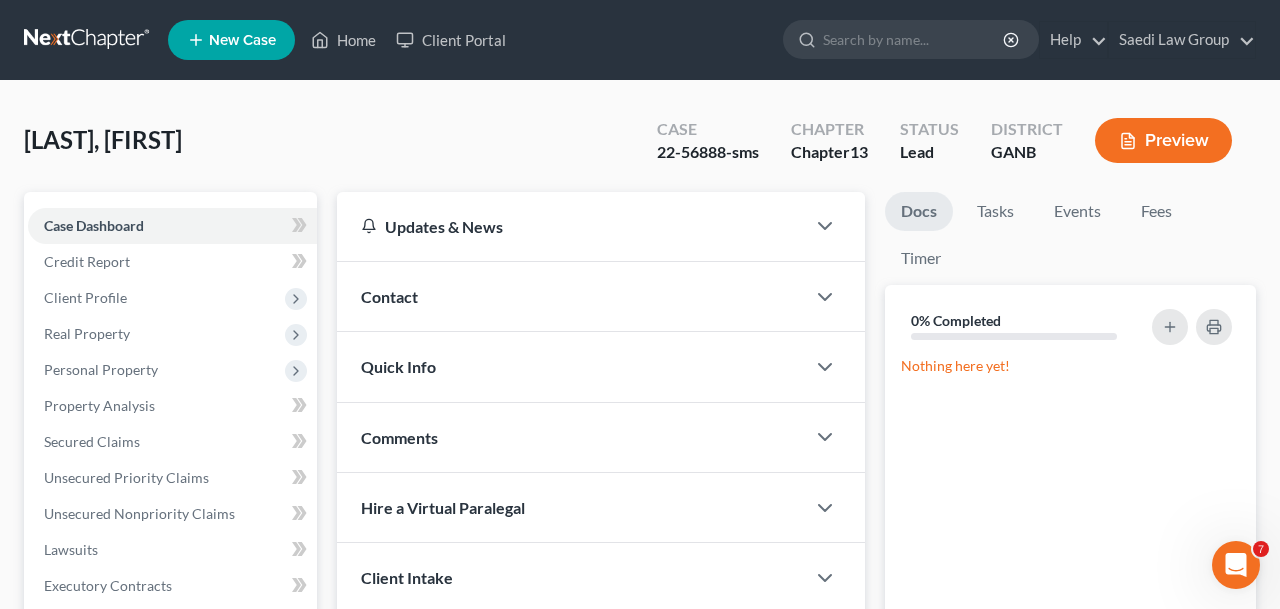 scroll, scrollTop: 524, scrollLeft: 0, axis: vertical 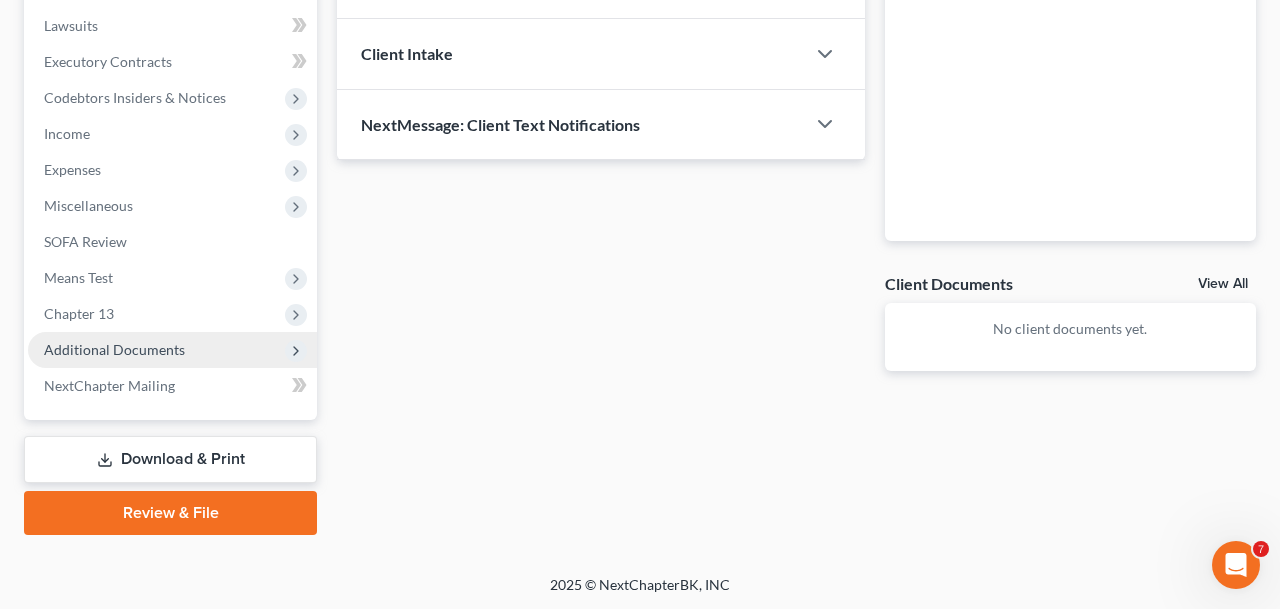 click on "Additional Documents" at bounding box center (172, 350) 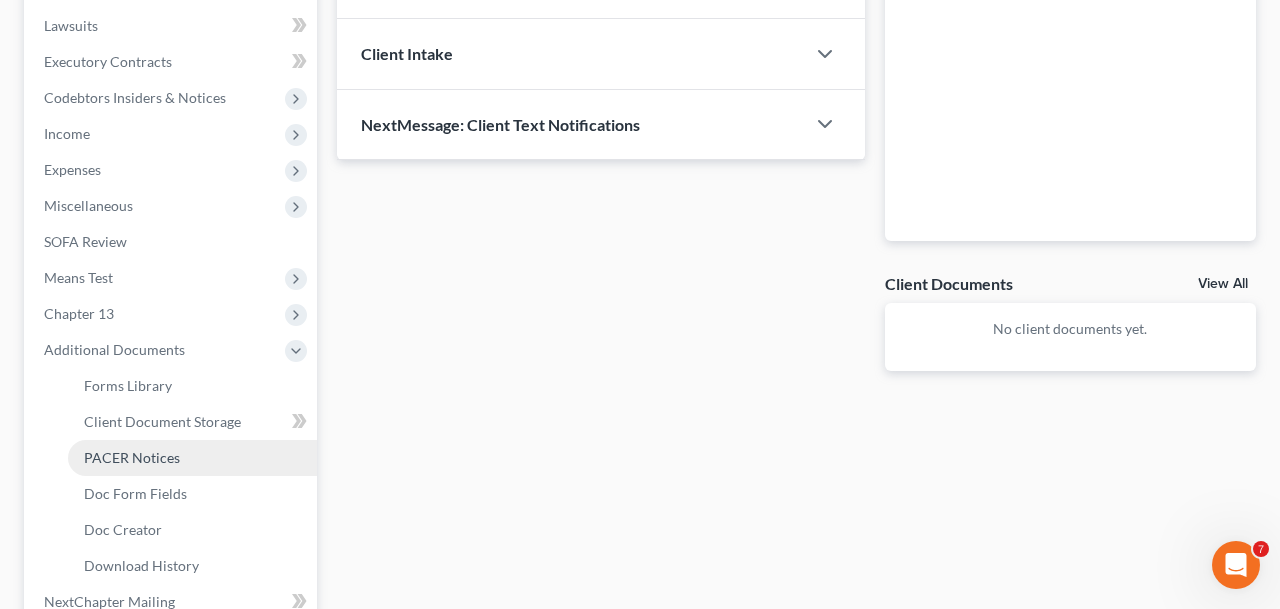 click on "PACER Notices" at bounding box center (192, 458) 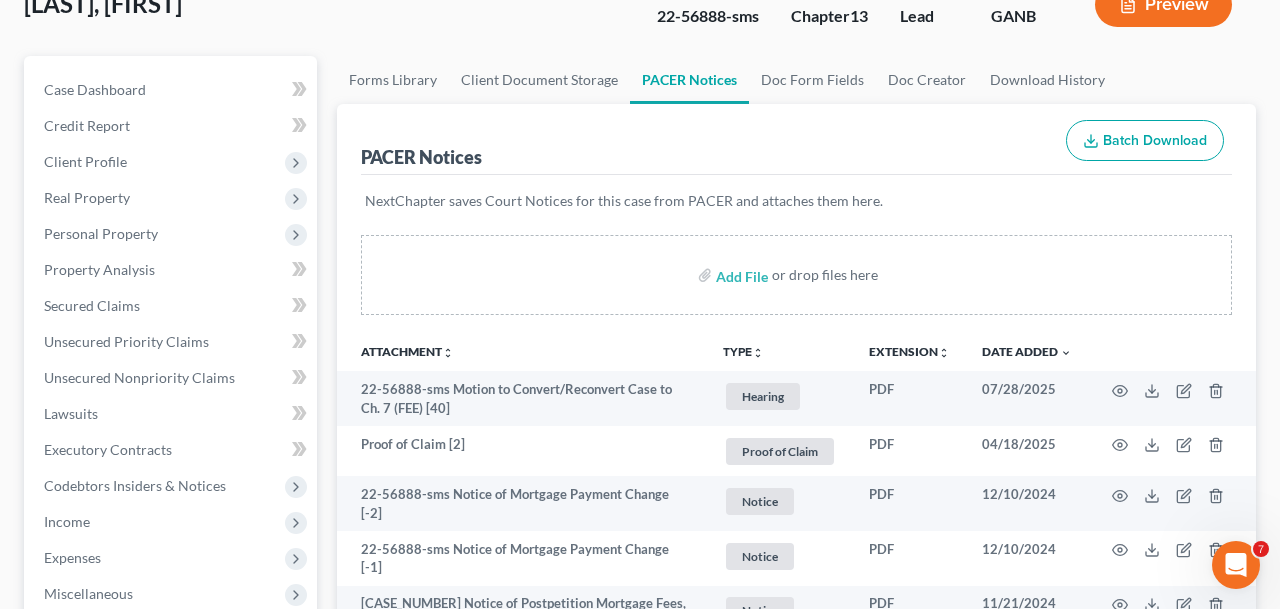 scroll, scrollTop: 218, scrollLeft: 0, axis: vertical 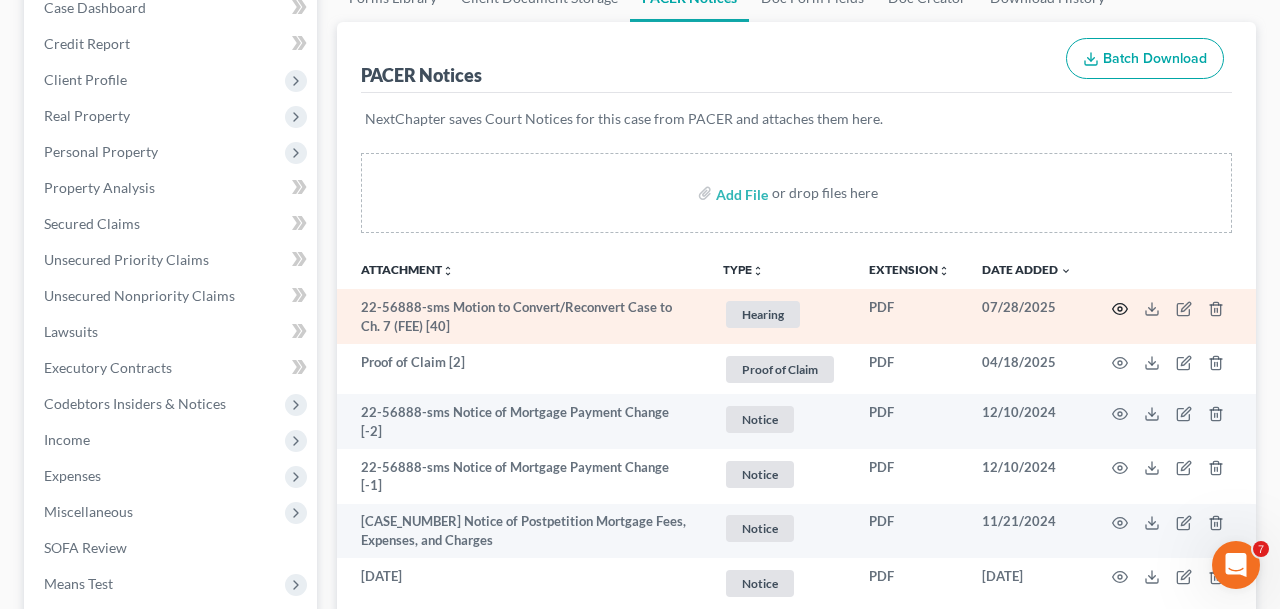 click 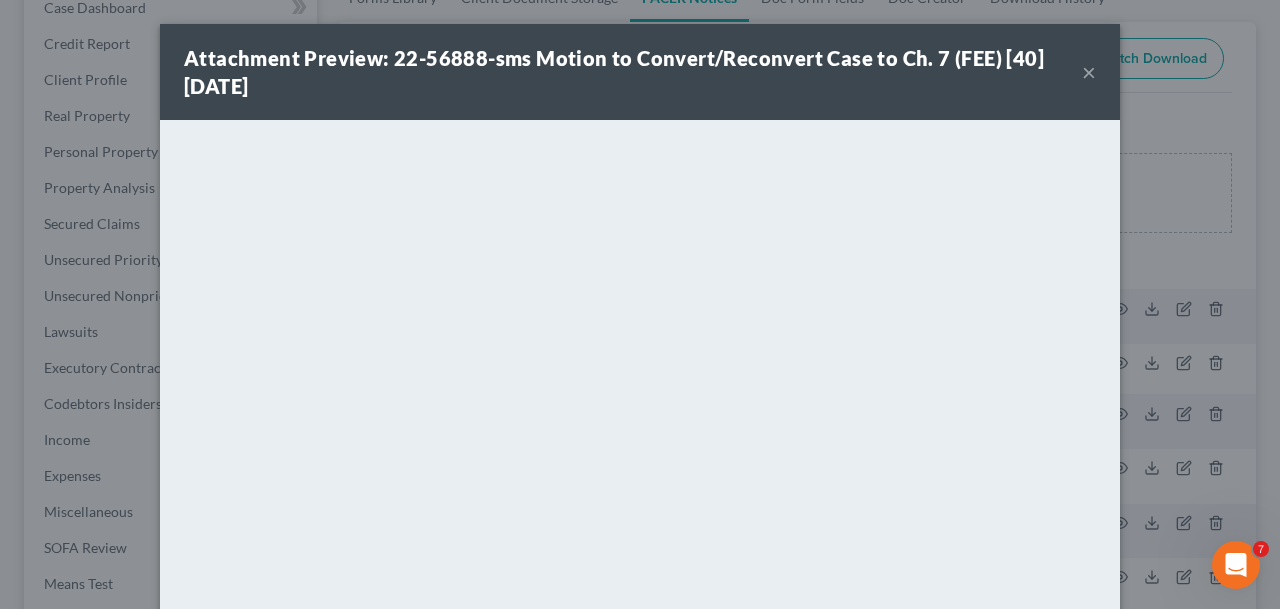 click on "×" at bounding box center (1089, 72) 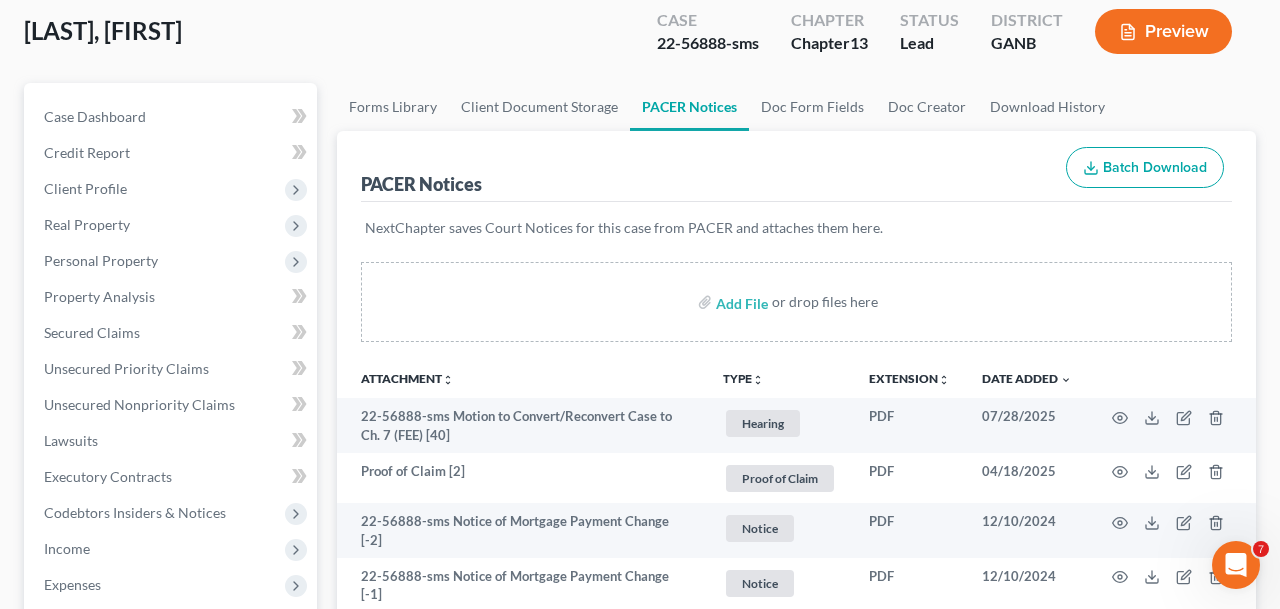 scroll, scrollTop: 0, scrollLeft: 0, axis: both 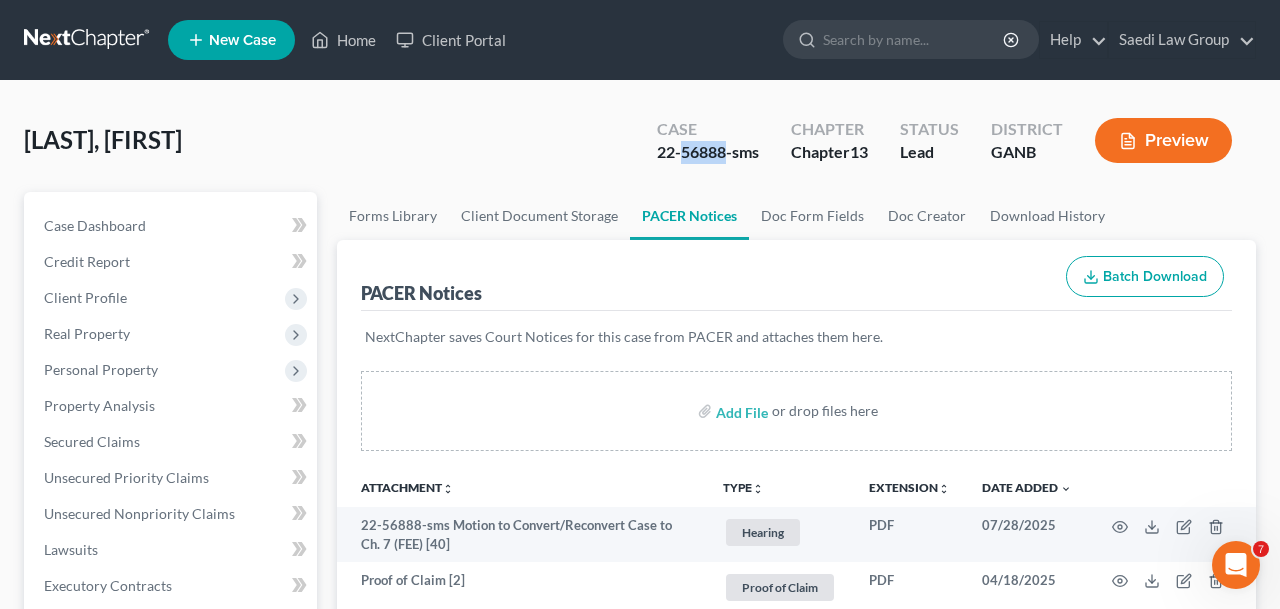 drag, startPoint x: 726, startPoint y: 155, endPoint x: 682, endPoint y: 157, distance: 44.04543 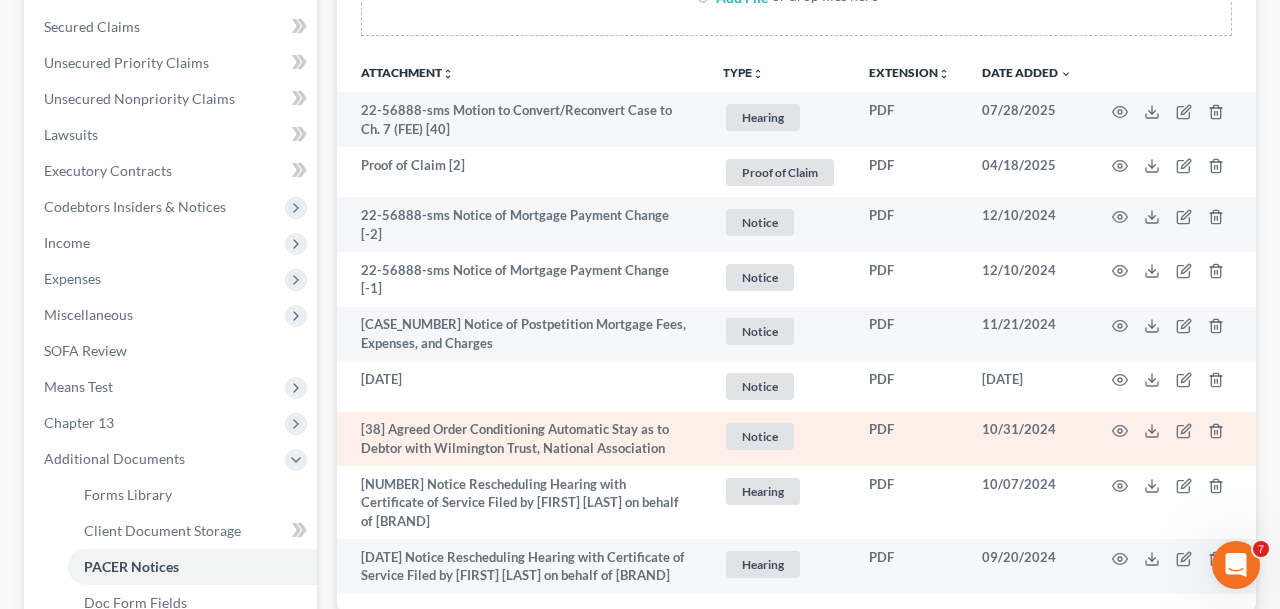 scroll, scrollTop: 416, scrollLeft: 0, axis: vertical 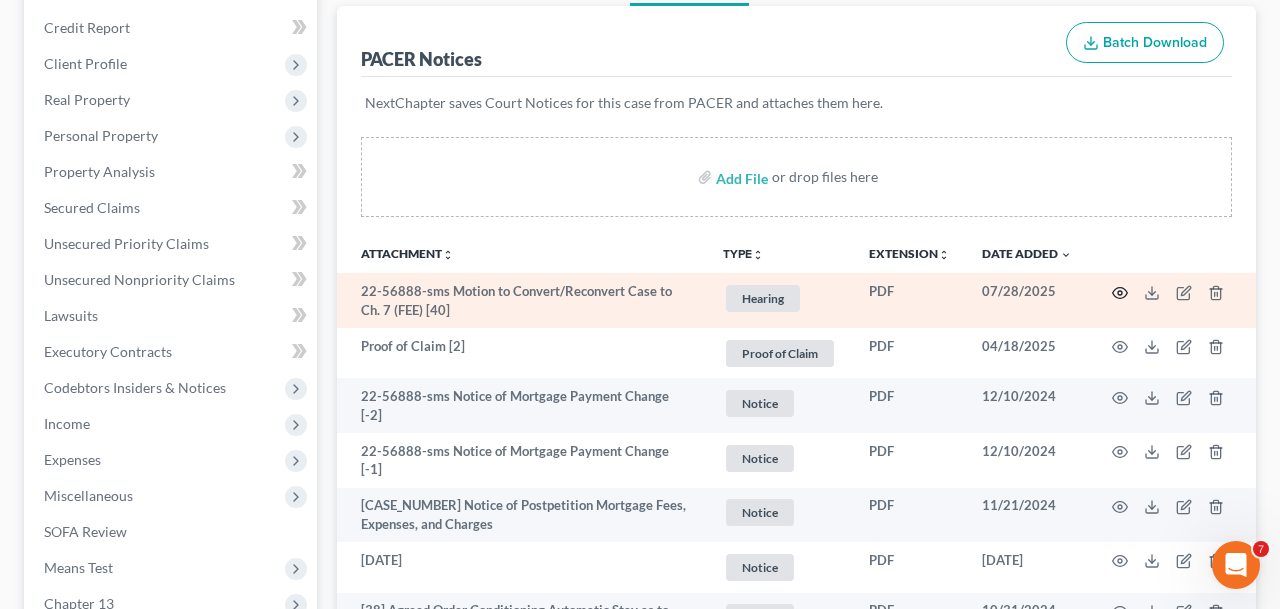 click 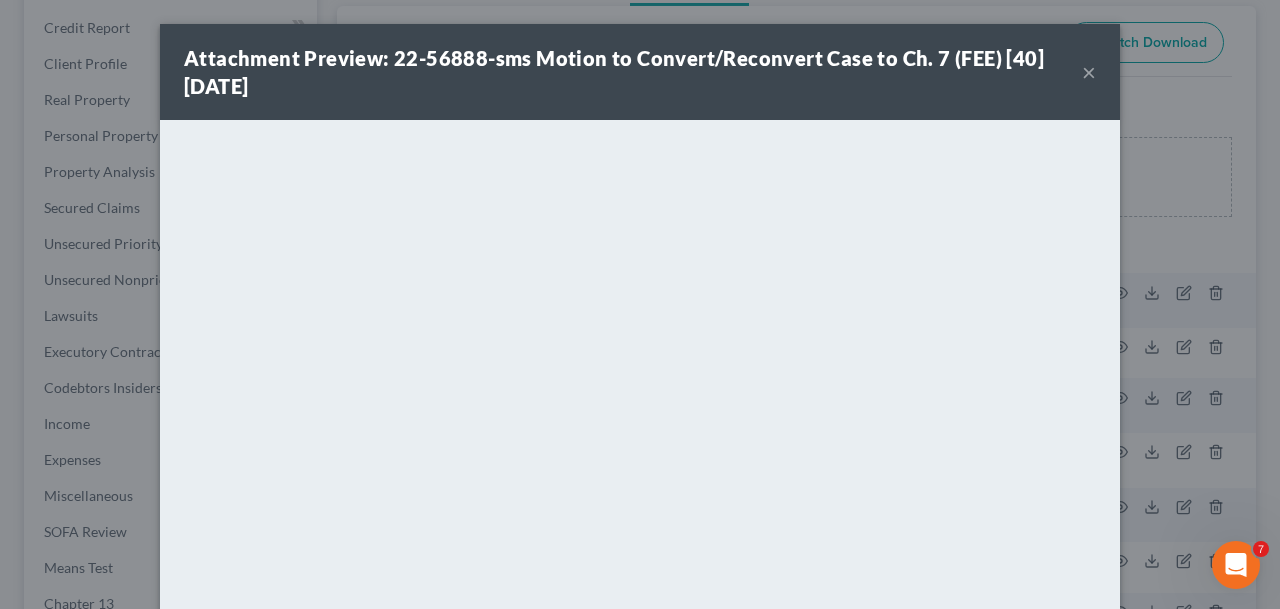 click on "×" at bounding box center [1089, 72] 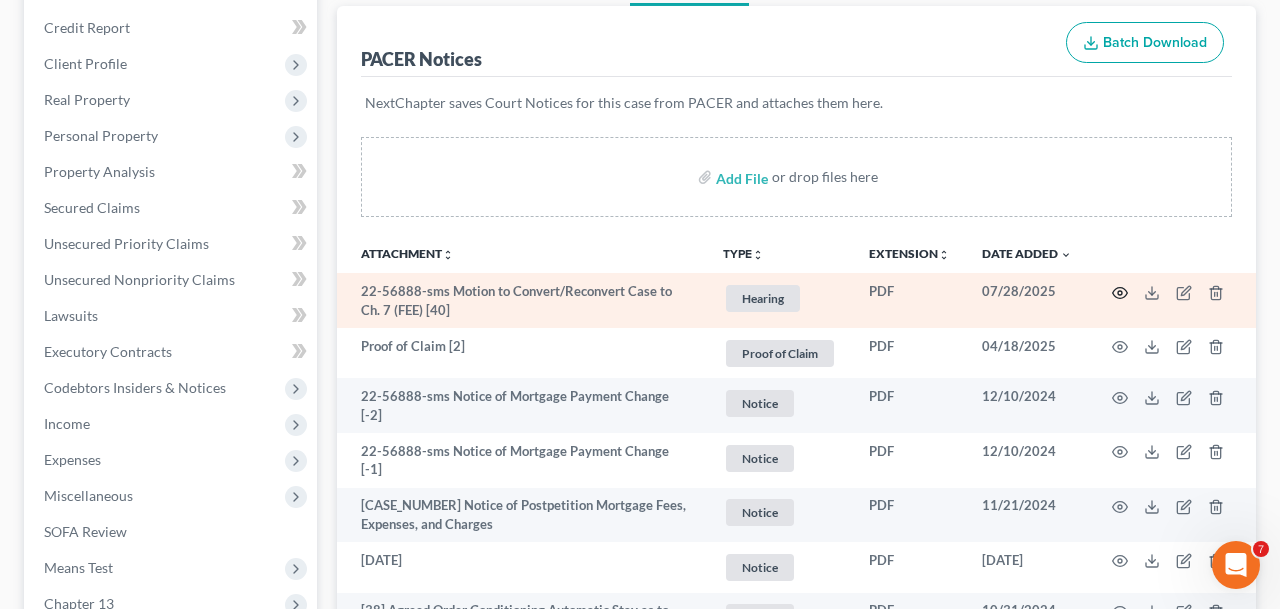 click 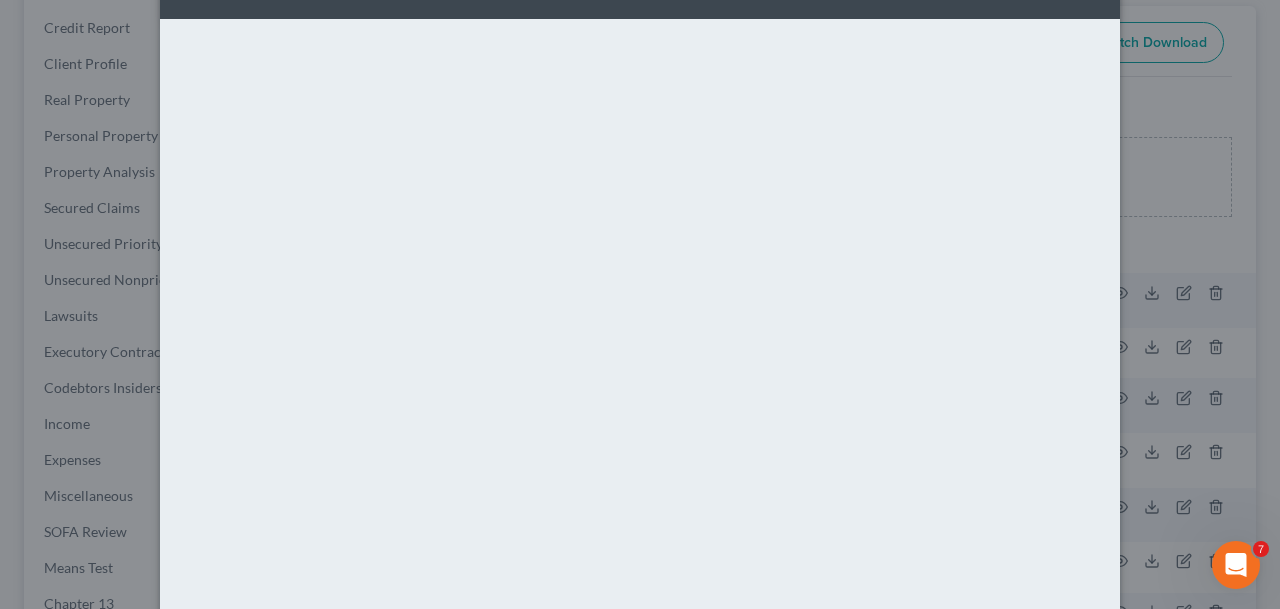 scroll, scrollTop: 0, scrollLeft: 0, axis: both 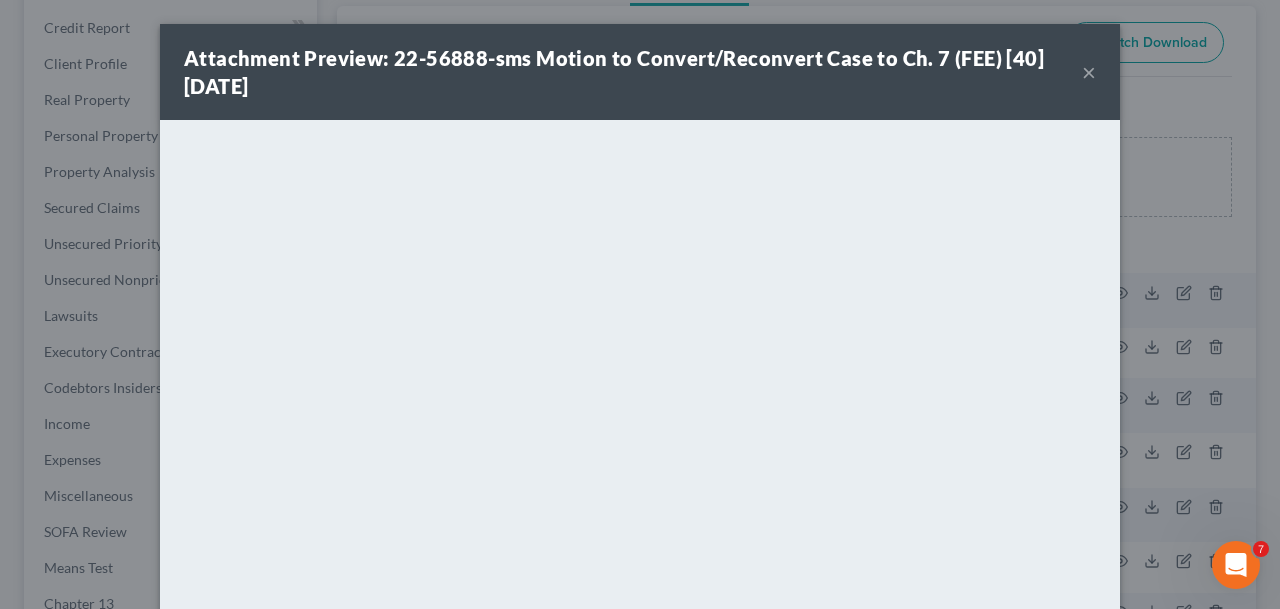 click on "×" at bounding box center [1089, 72] 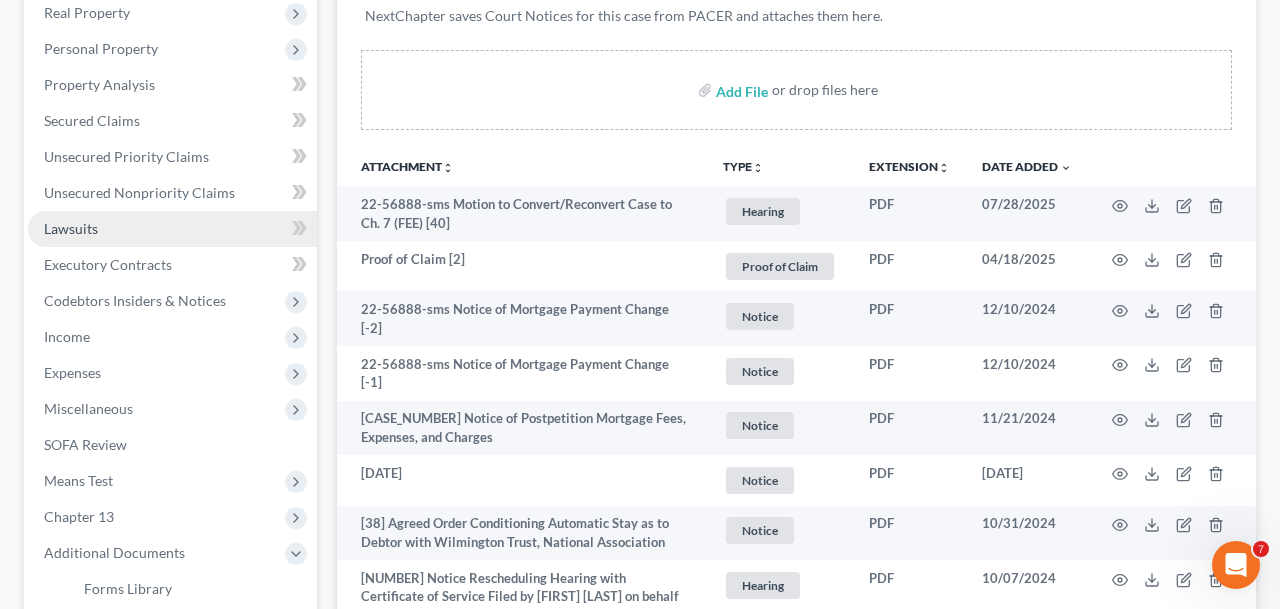 scroll, scrollTop: 0, scrollLeft: 0, axis: both 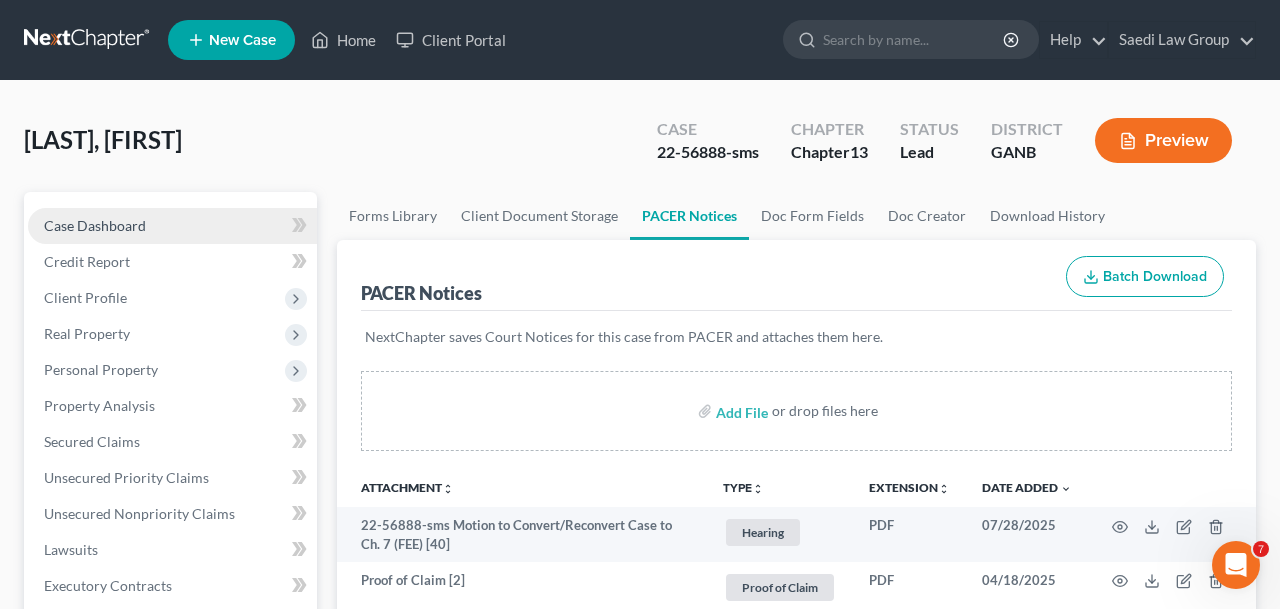 click on "Case Dashboard" at bounding box center (172, 226) 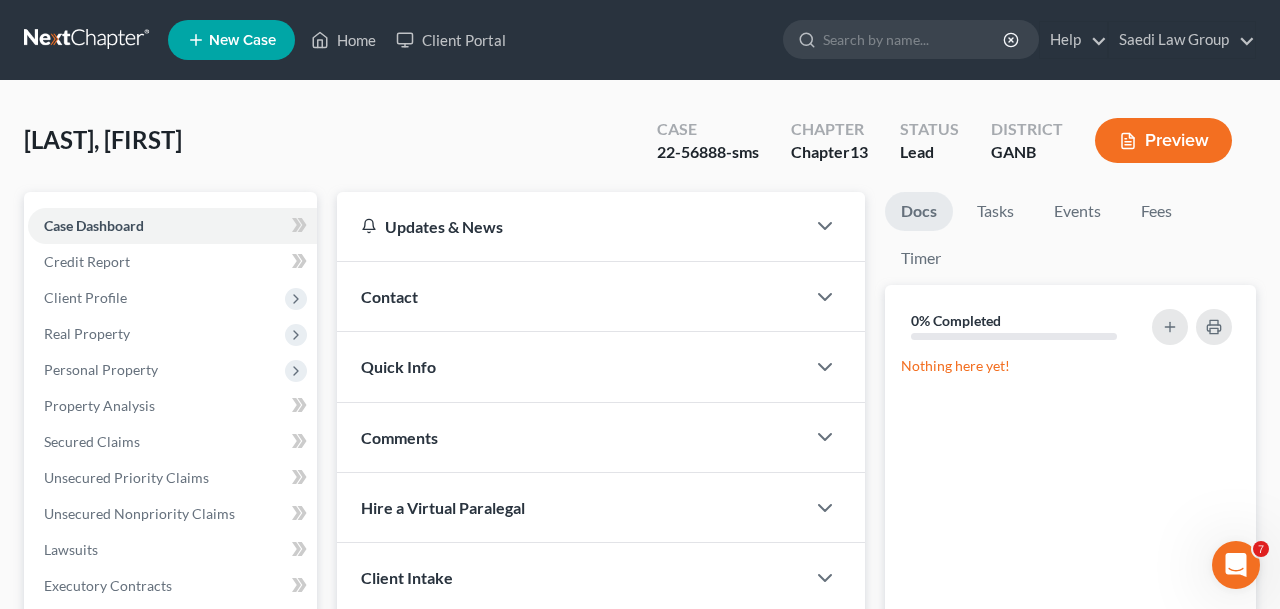 click on "Events" at bounding box center [1077, 215] 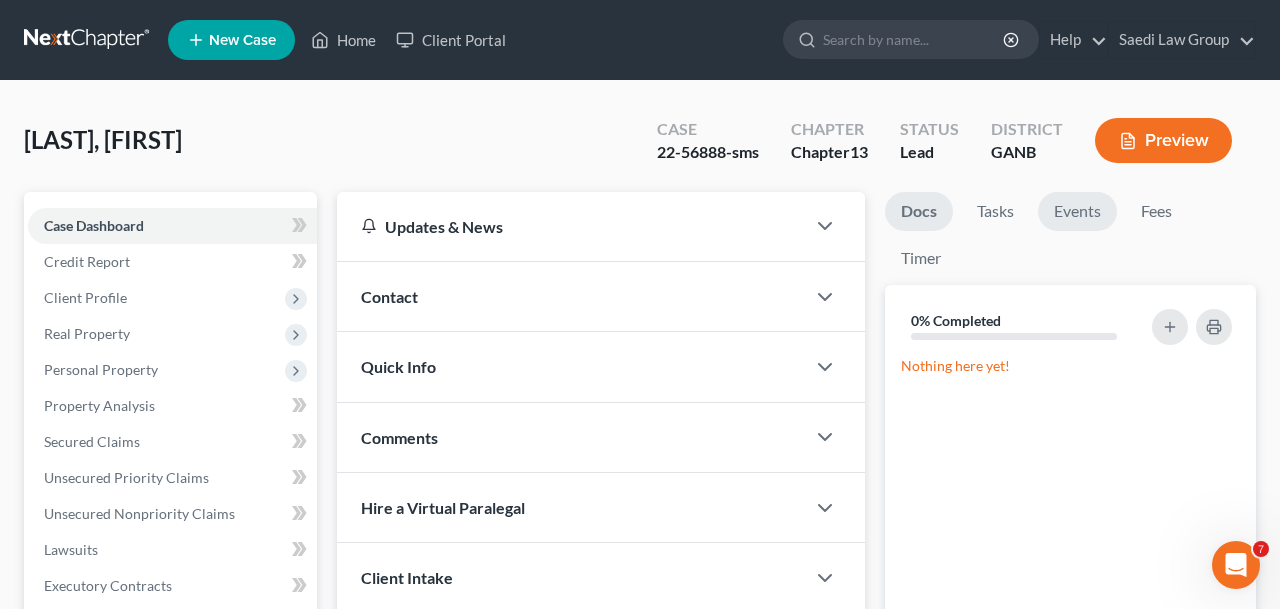 click on "Events" at bounding box center (1077, 211) 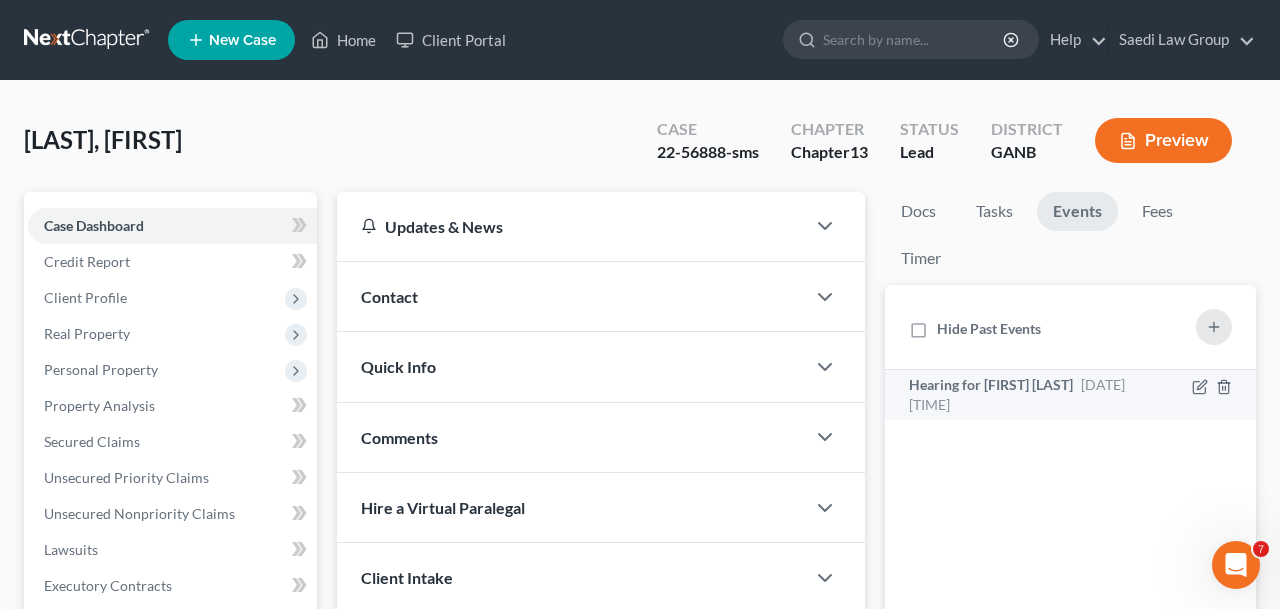 click on "Hearing for [FIRST] [LAST] [DATE] [TIME]" at bounding box center (1027, 395) 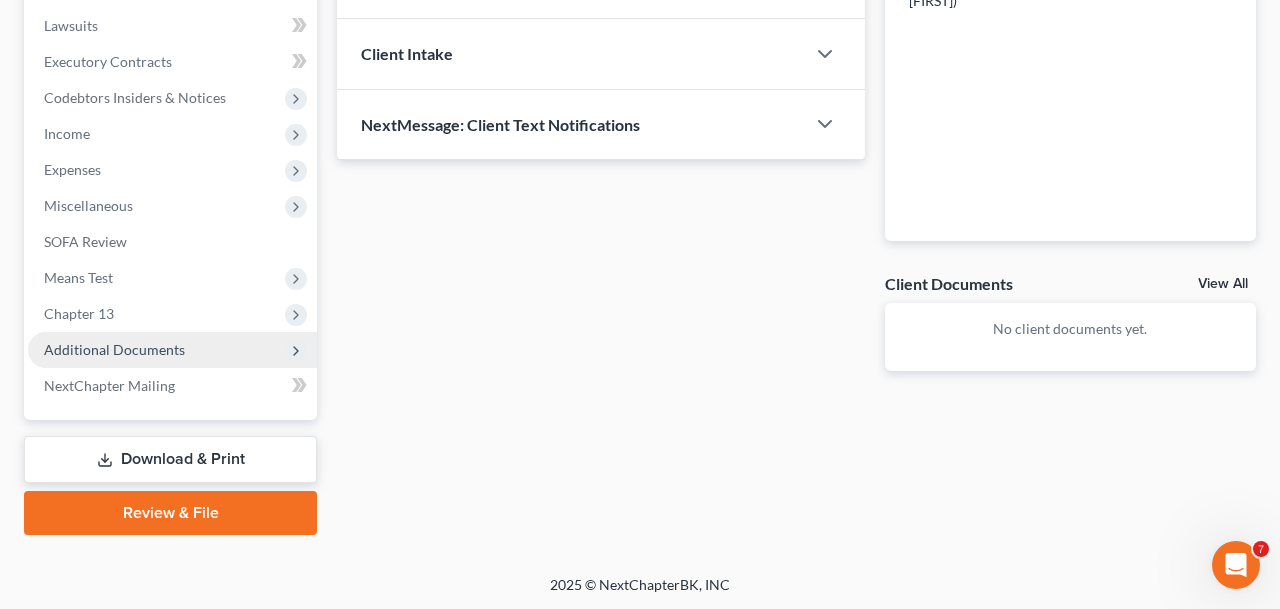 click on "Additional Documents" at bounding box center [172, 350] 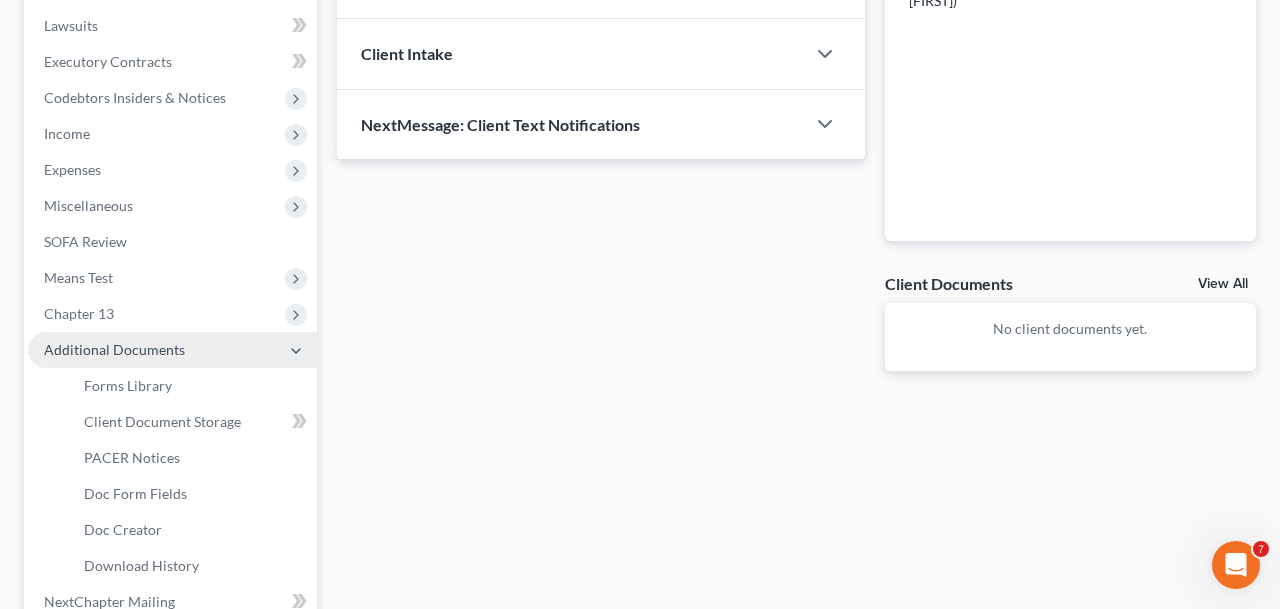 scroll, scrollTop: 525, scrollLeft: 0, axis: vertical 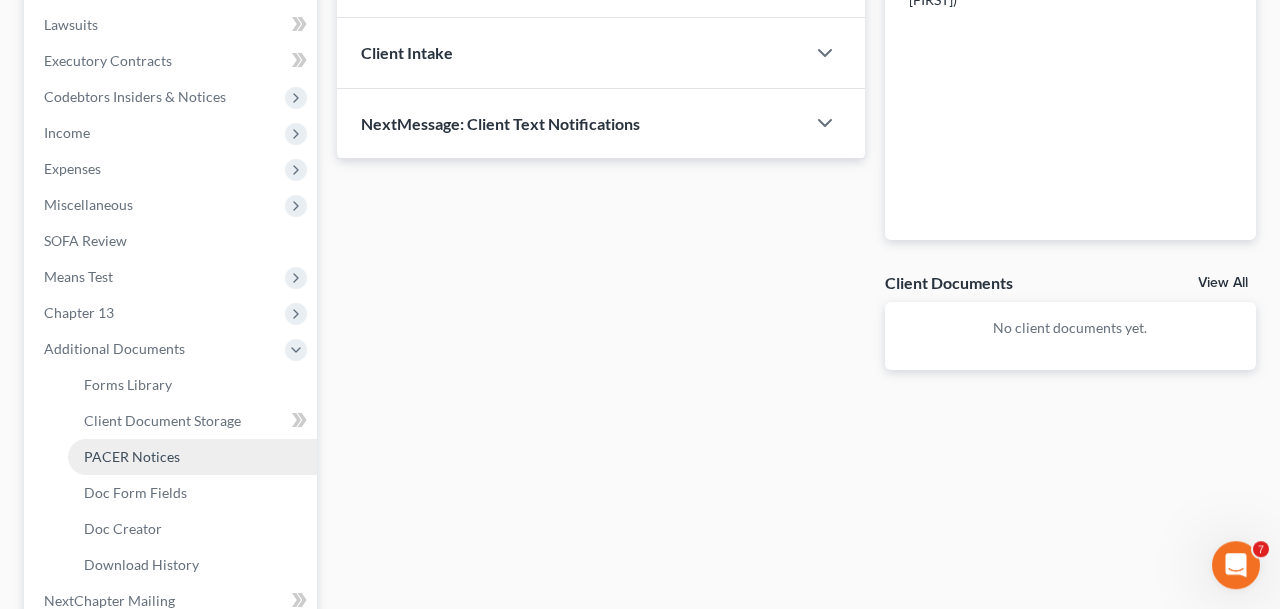 click on "PACER Notices" at bounding box center (192, 457) 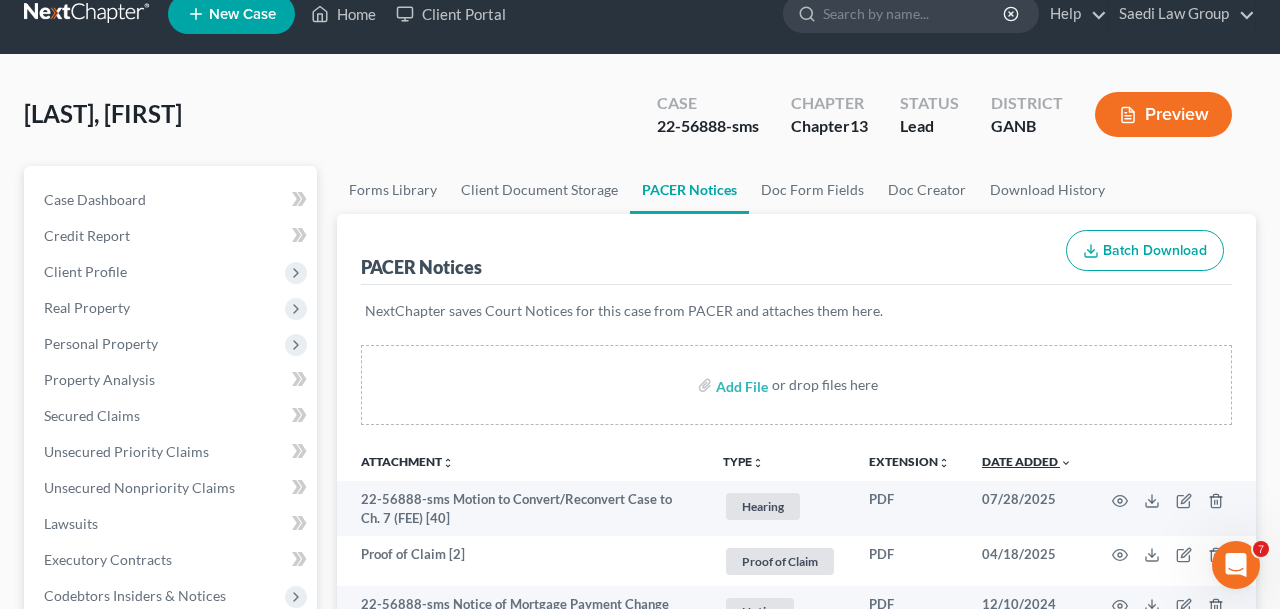 scroll, scrollTop: 39, scrollLeft: 0, axis: vertical 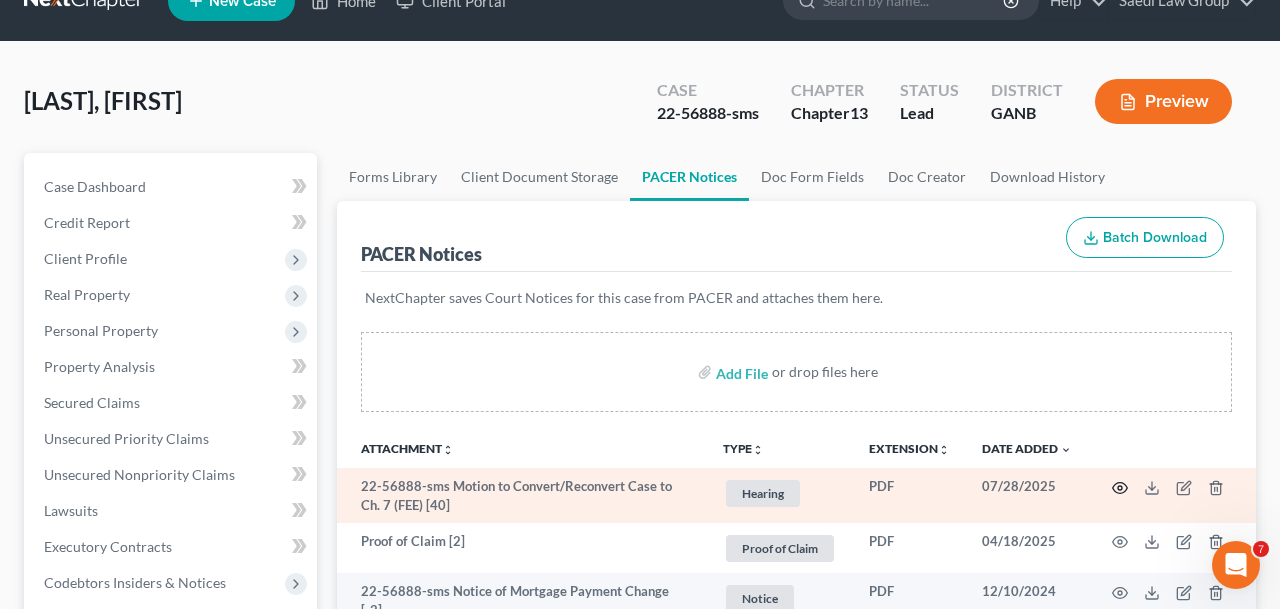 click 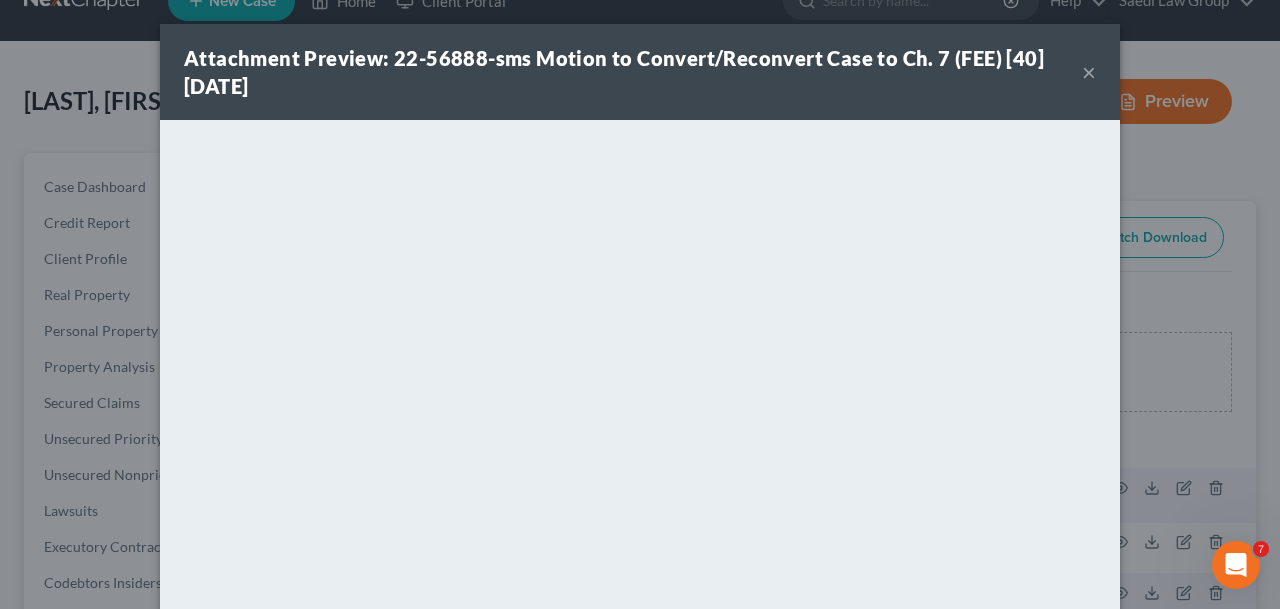 click on "×" at bounding box center (1089, 72) 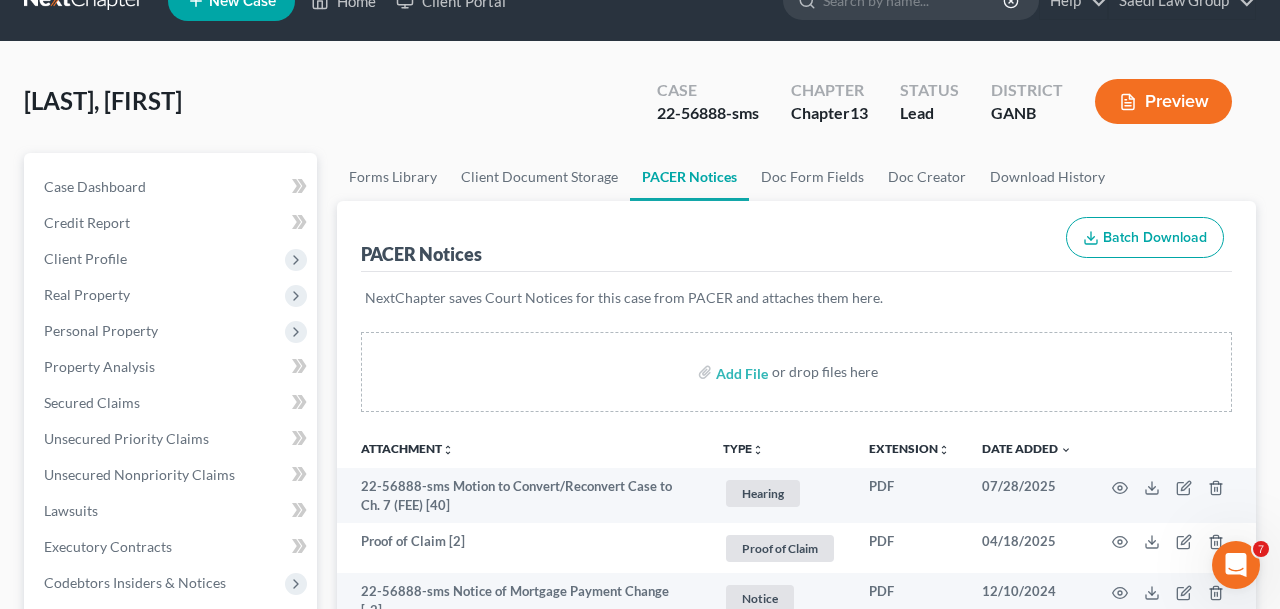 scroll, scrollTop: 0, scrollLeft: 0, axis: both 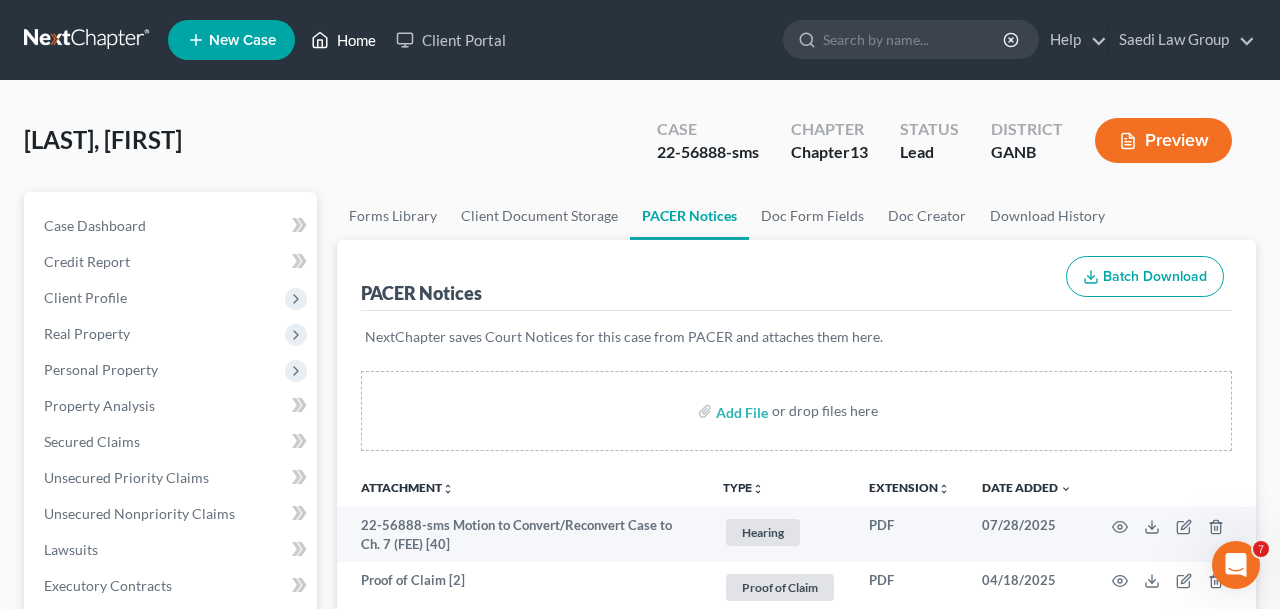 click on "Home" at bounding box center [343, 40] 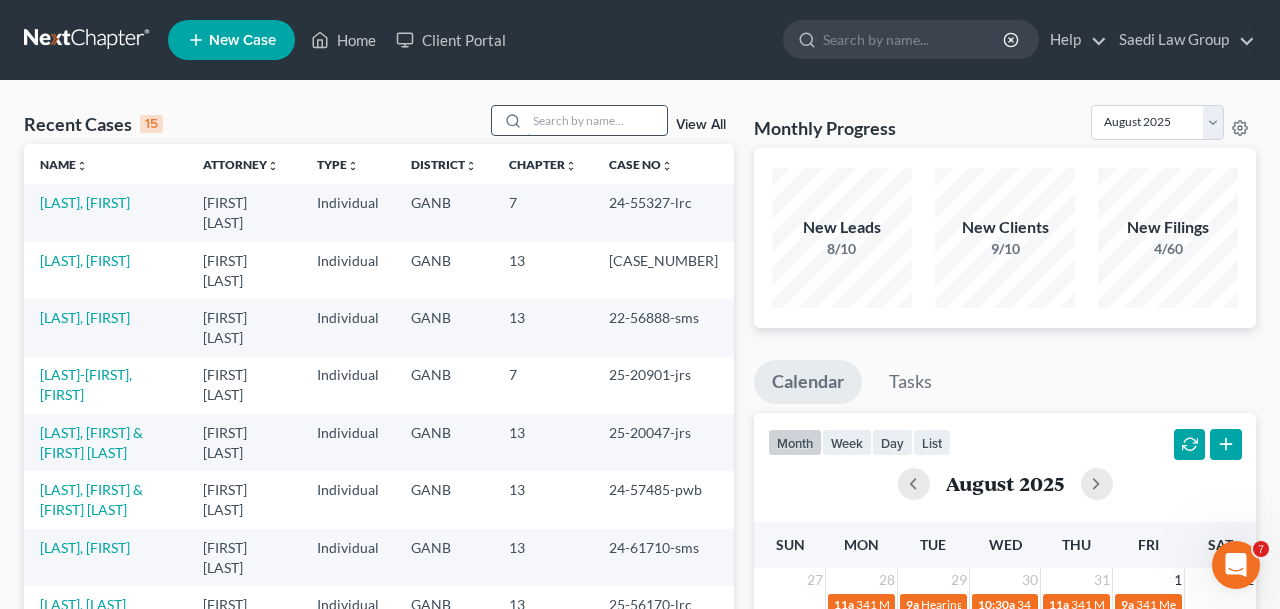 click at bounding box center (597, 120) 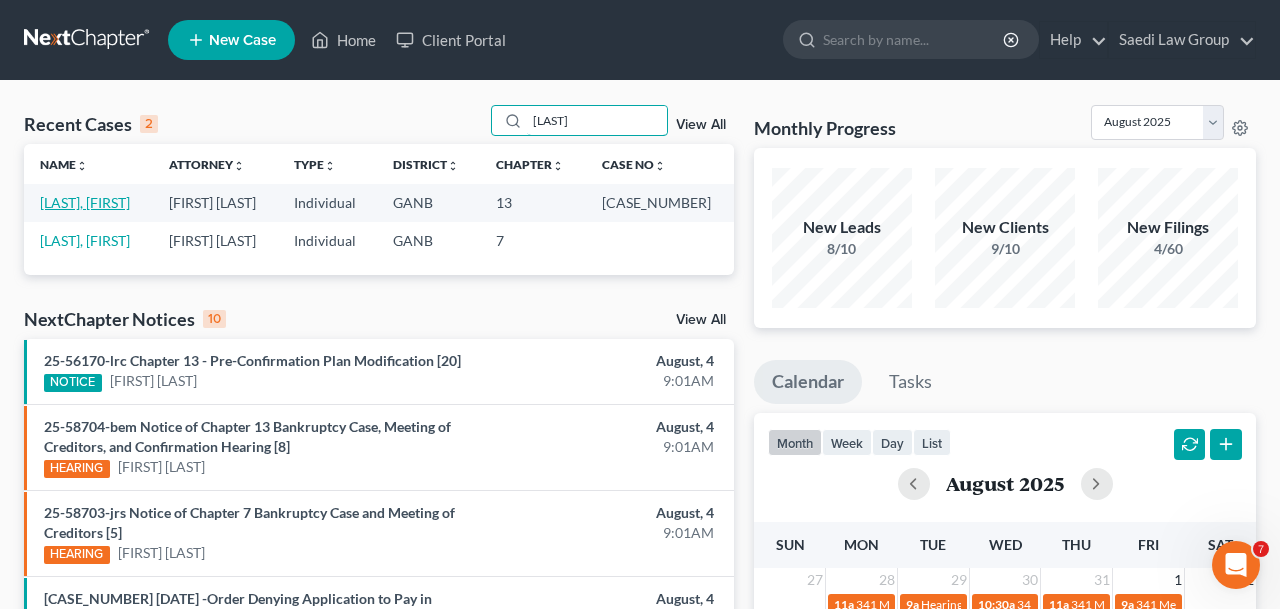 type on "[LAST]" 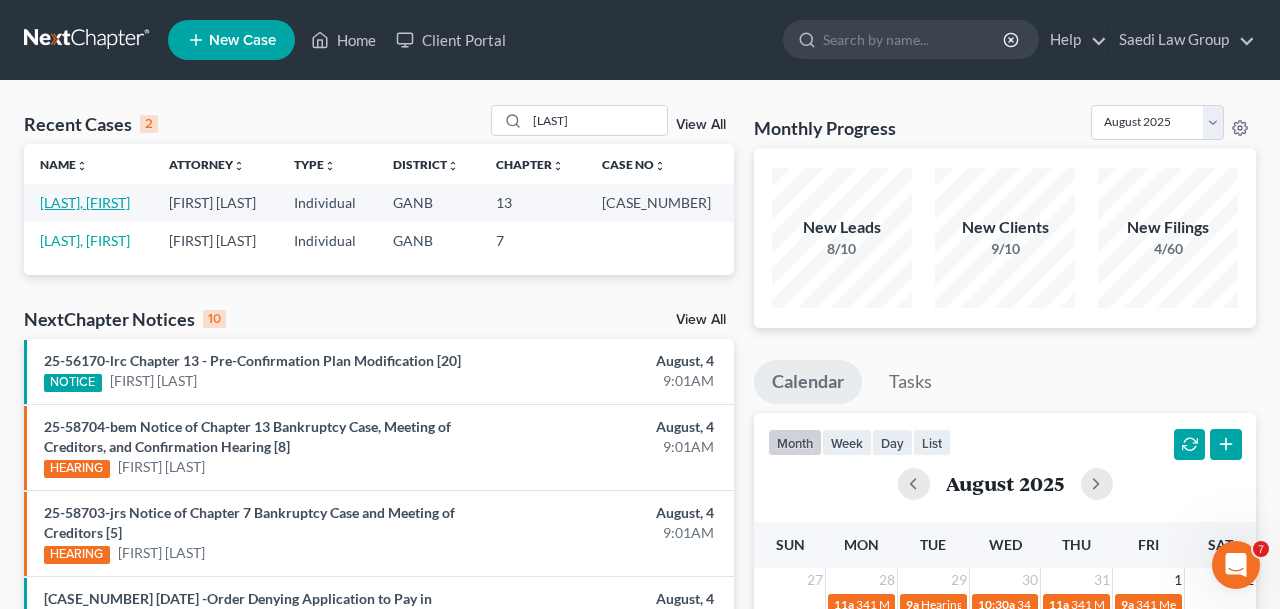 click on "[LAST], [FIRST]" at bounding box center [85, 202] 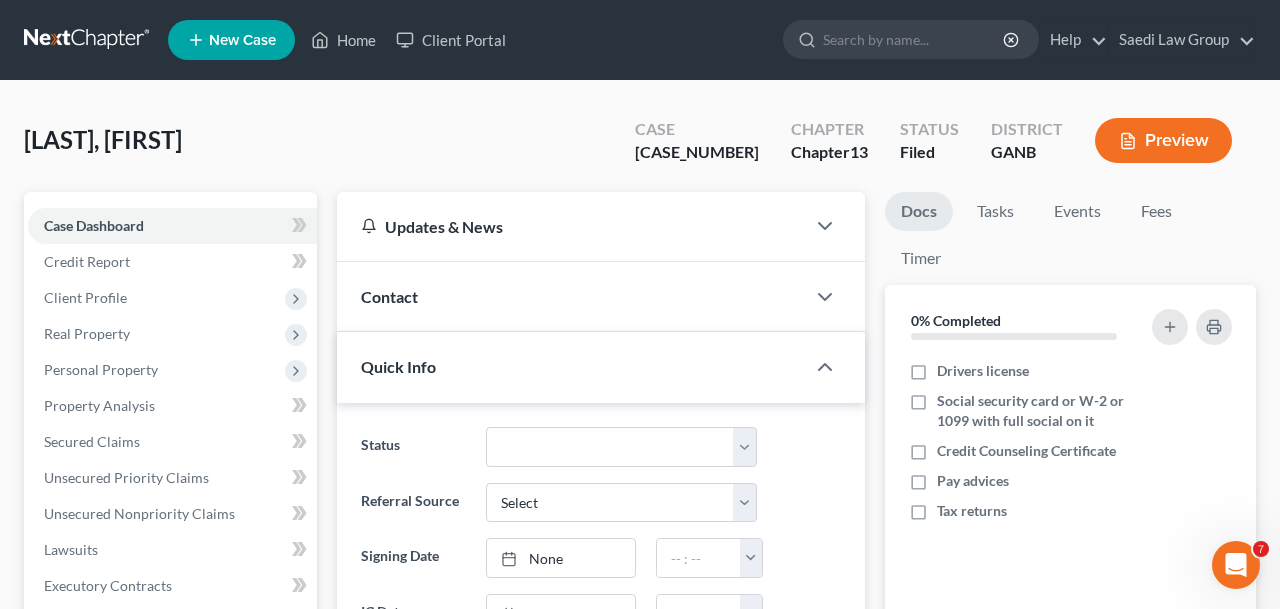 scroll, scrollTop: 578, scrollLeft: 0, axis: vertical 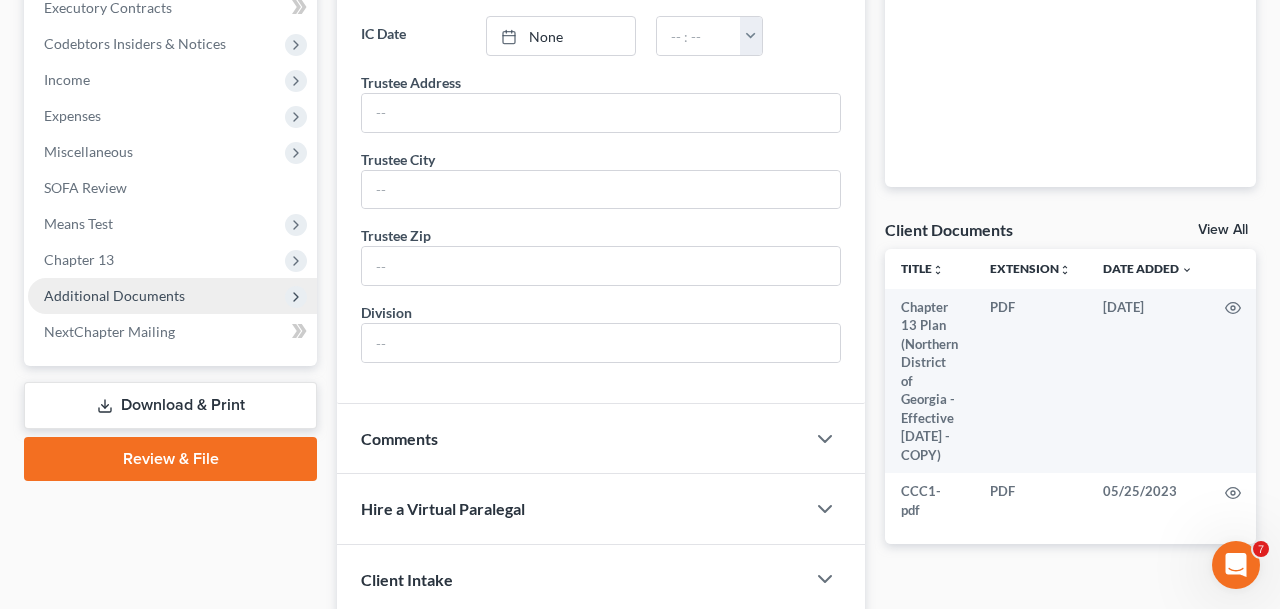 click on "Additional Documents" at bounding box center [114, 295] 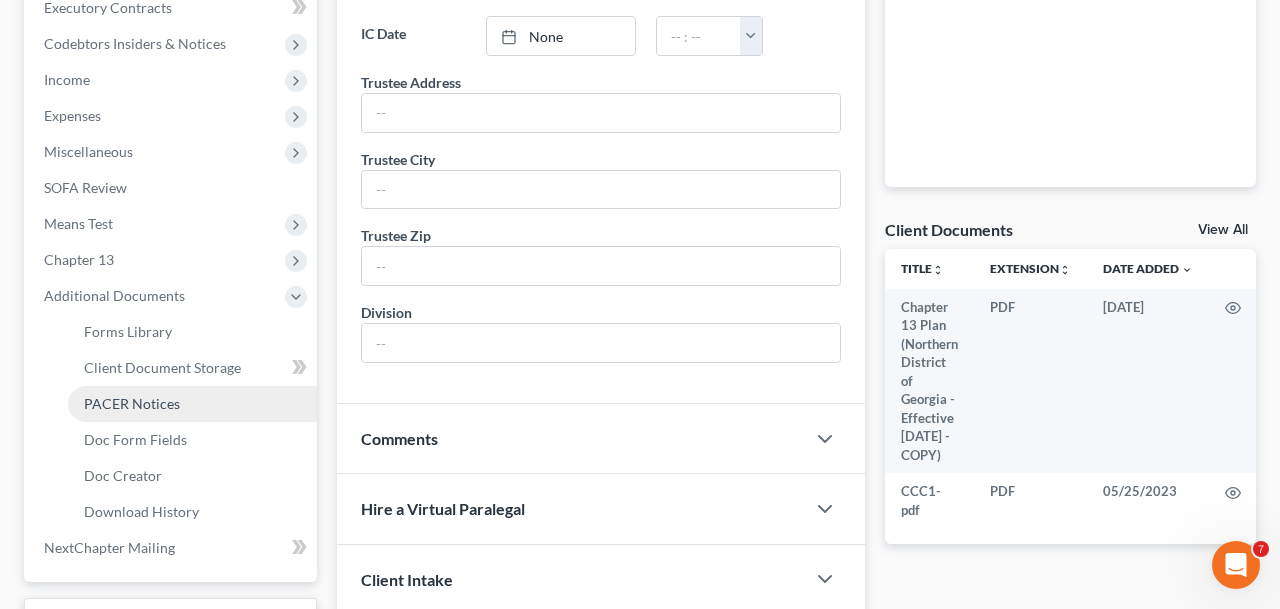 click on "PACER Notices" at bounding box center (132, 403) 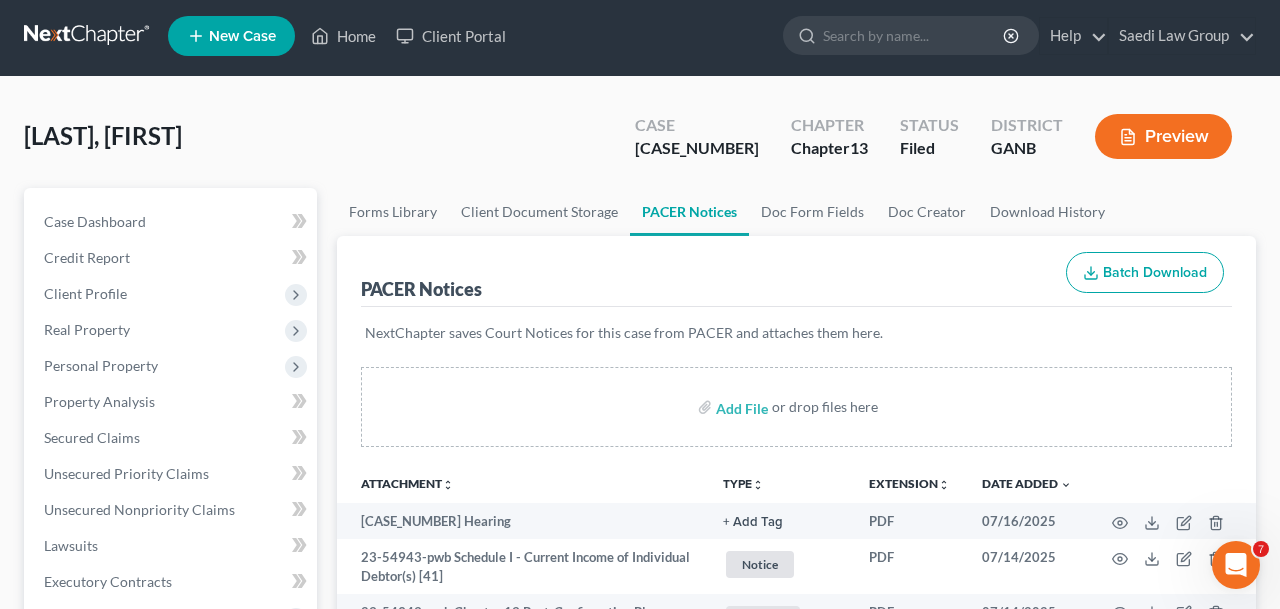 scroll, scrollTop: 0, scrollLeft: 0, axis: both 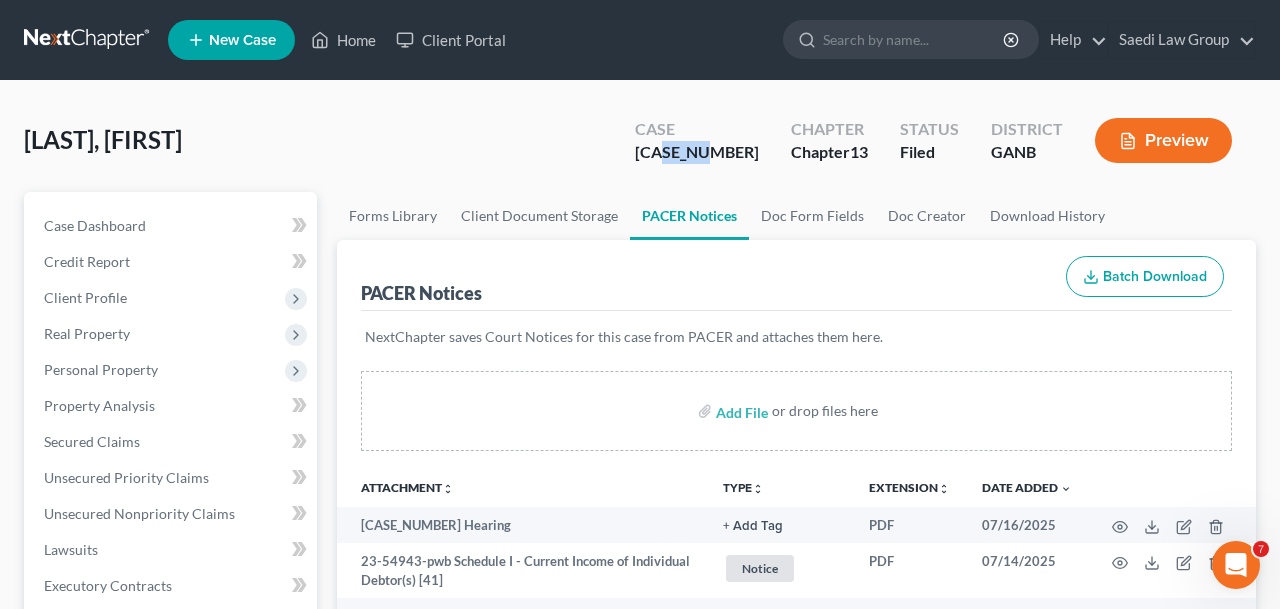 drag, startPoint x: 723, startPoint y: 150, endPoint x: 679, endPoint y: 147, distance: 44.102154 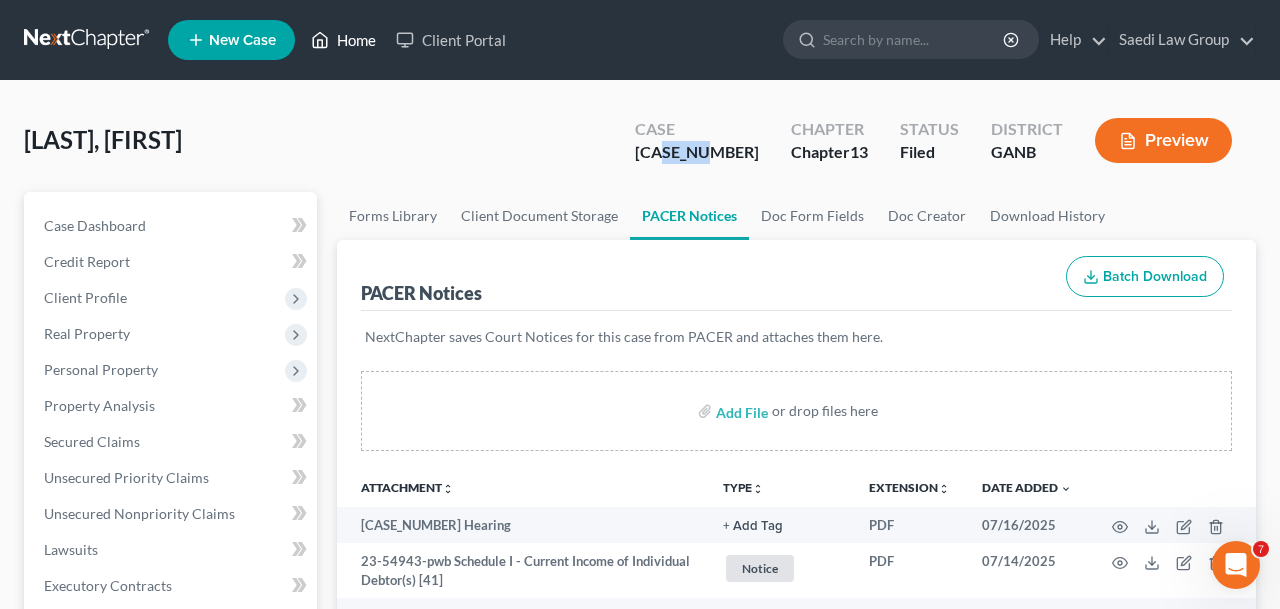 click on "Home" at bounding box center (343, 40) 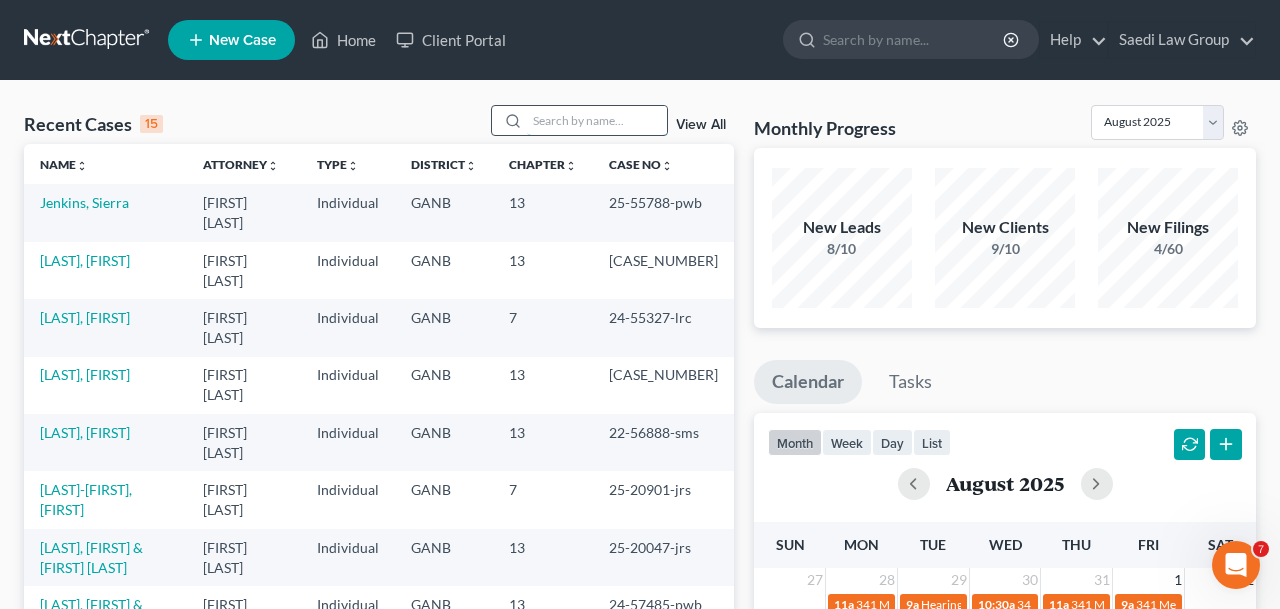 click at bounding box center [597, 120] 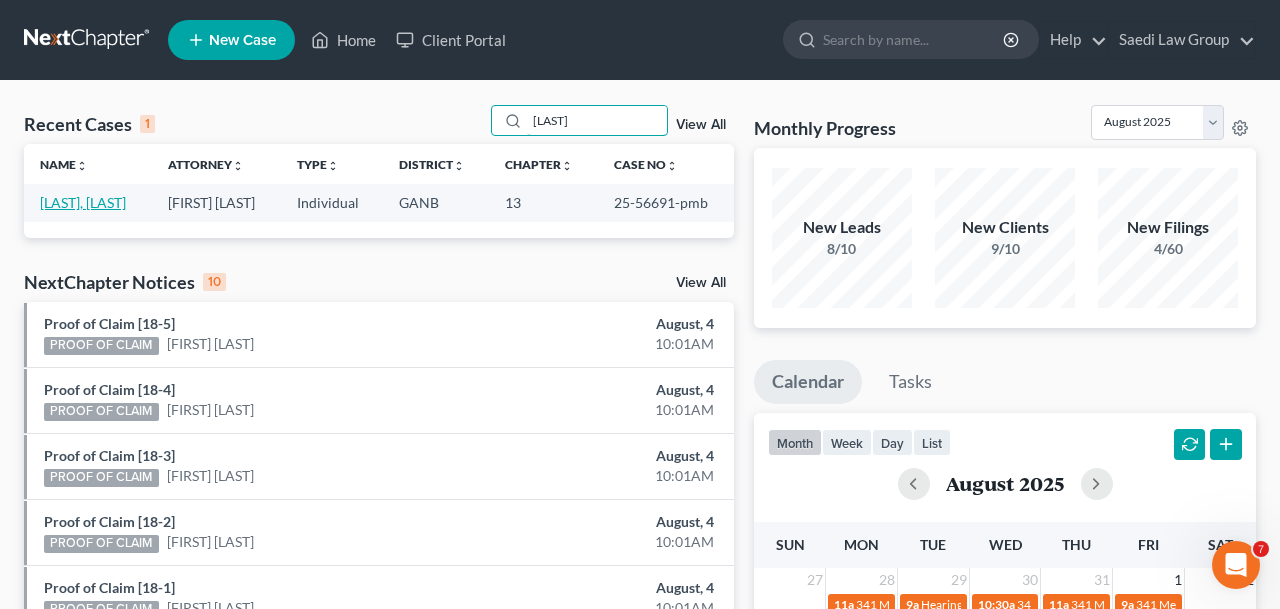 type on "[LAST]" 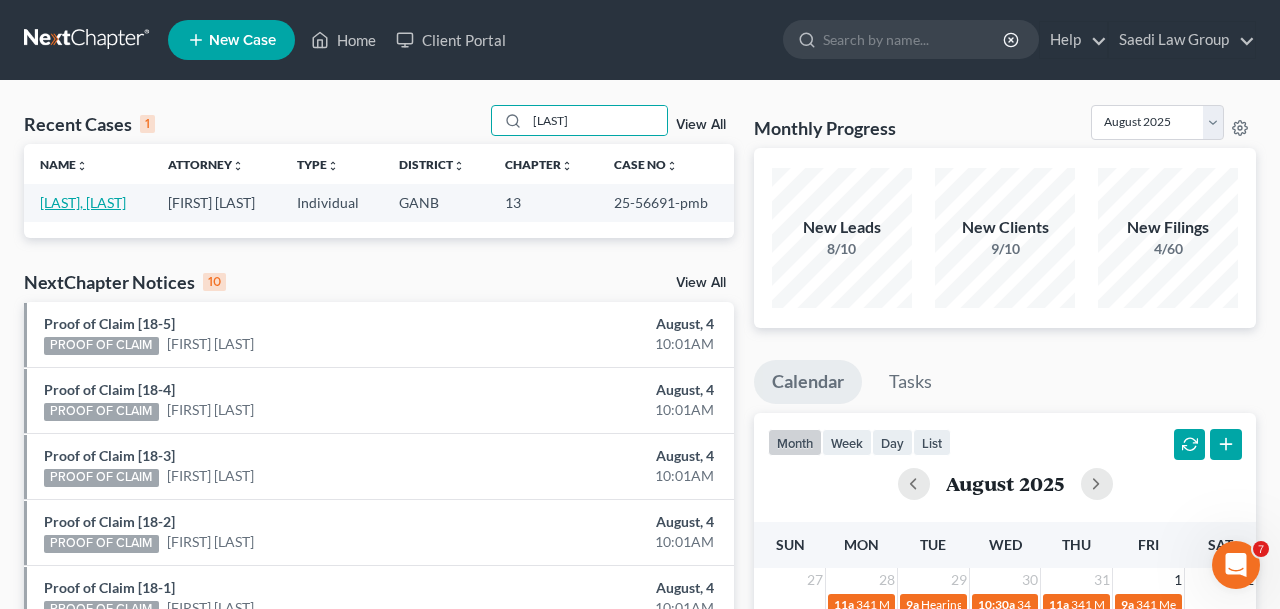 click on "[LAST], [LAST]" at bounding box center [83, 202] 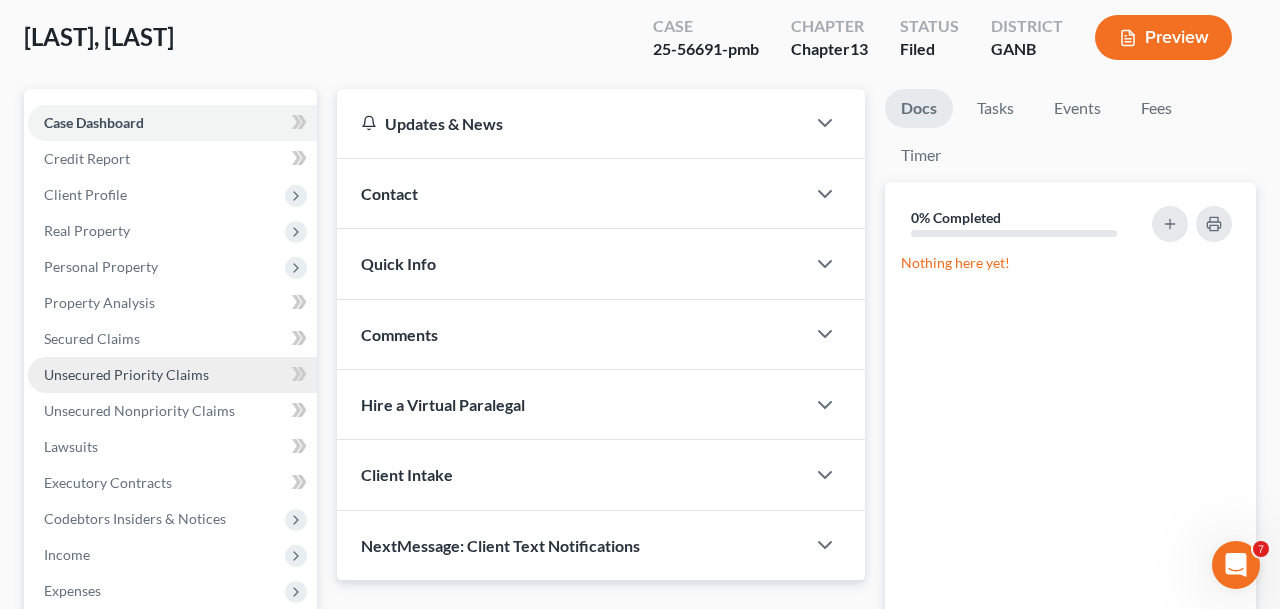 scroll, scrollTop: 424, scrollLeft: 0, axis: vertical 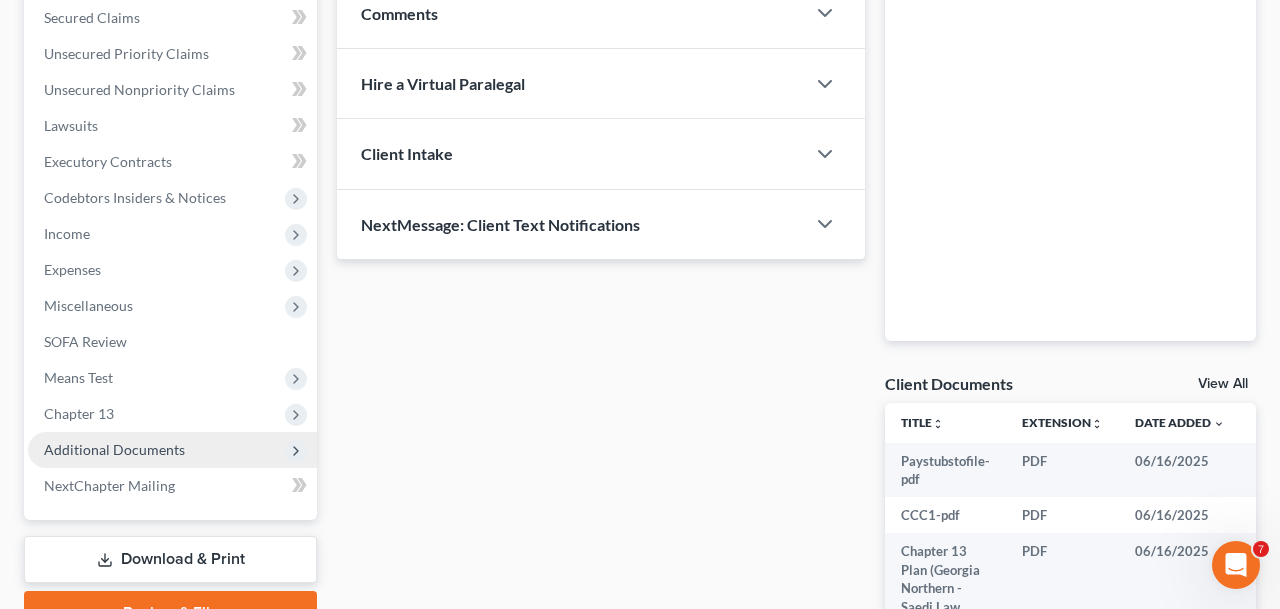 click on "Additional Documents" at bounding box center (172, 450) 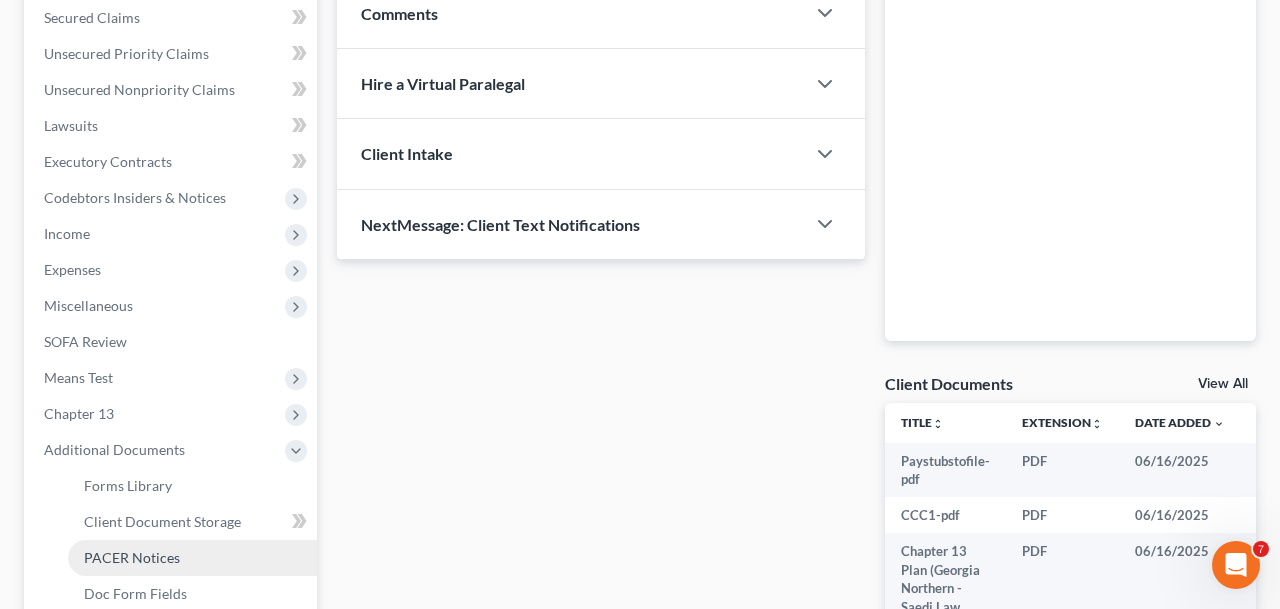 click on "PACER Notices" at bounding box center [192, 558] 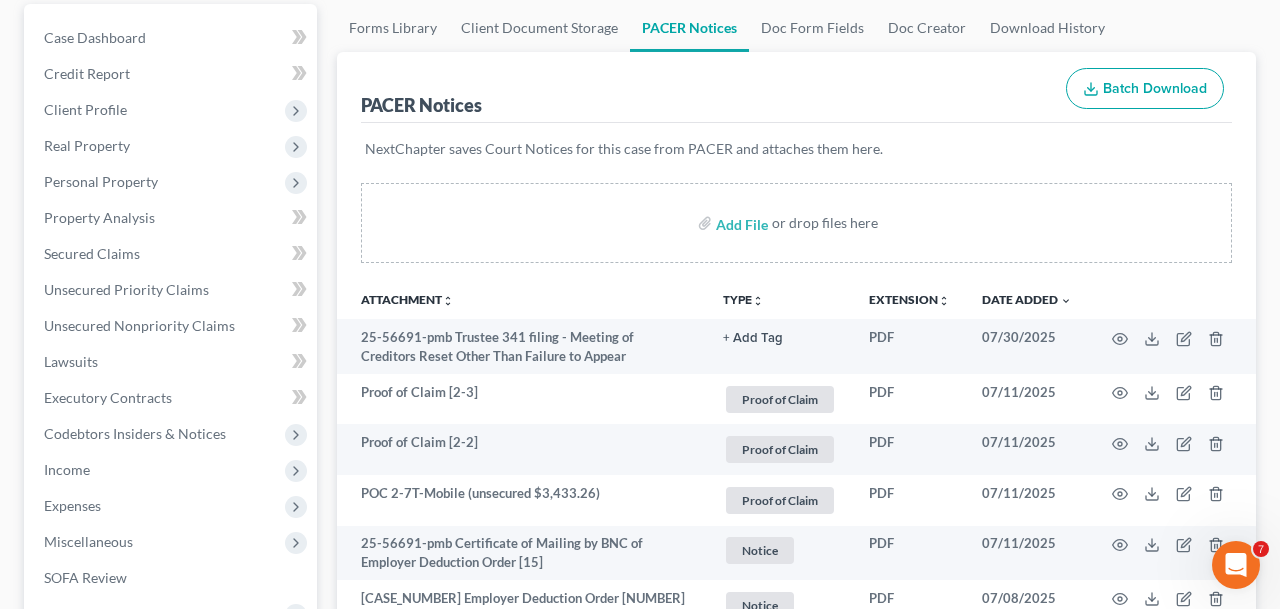 scroll, scrollTop: 295, scrollLeft: 0, axis: vertical 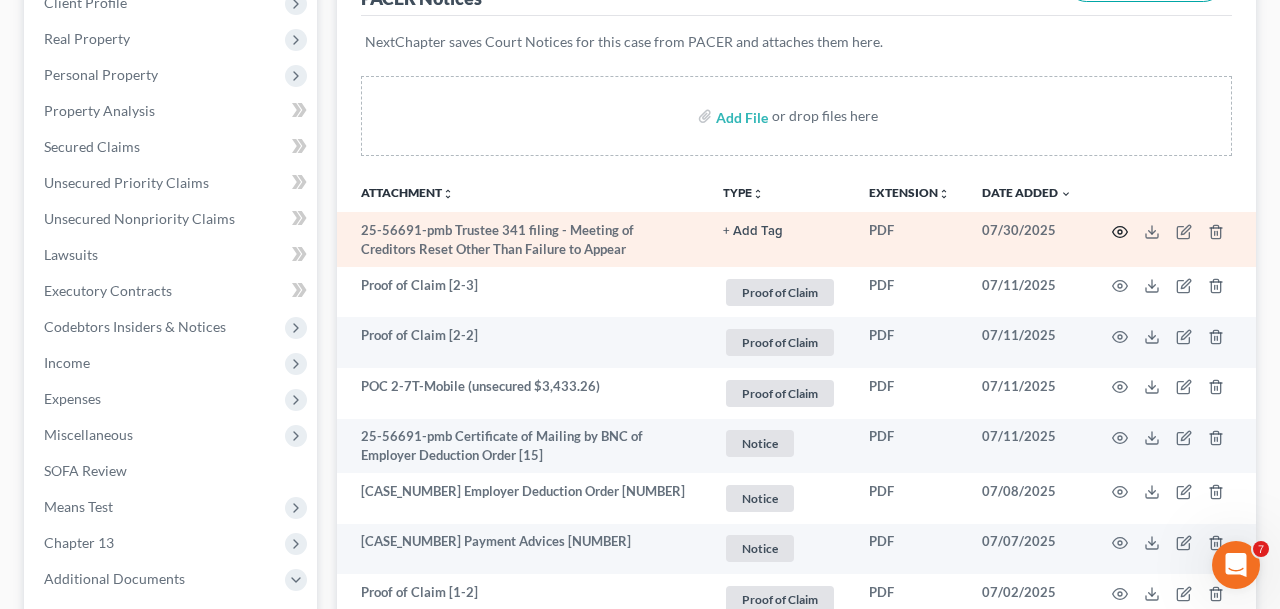 click 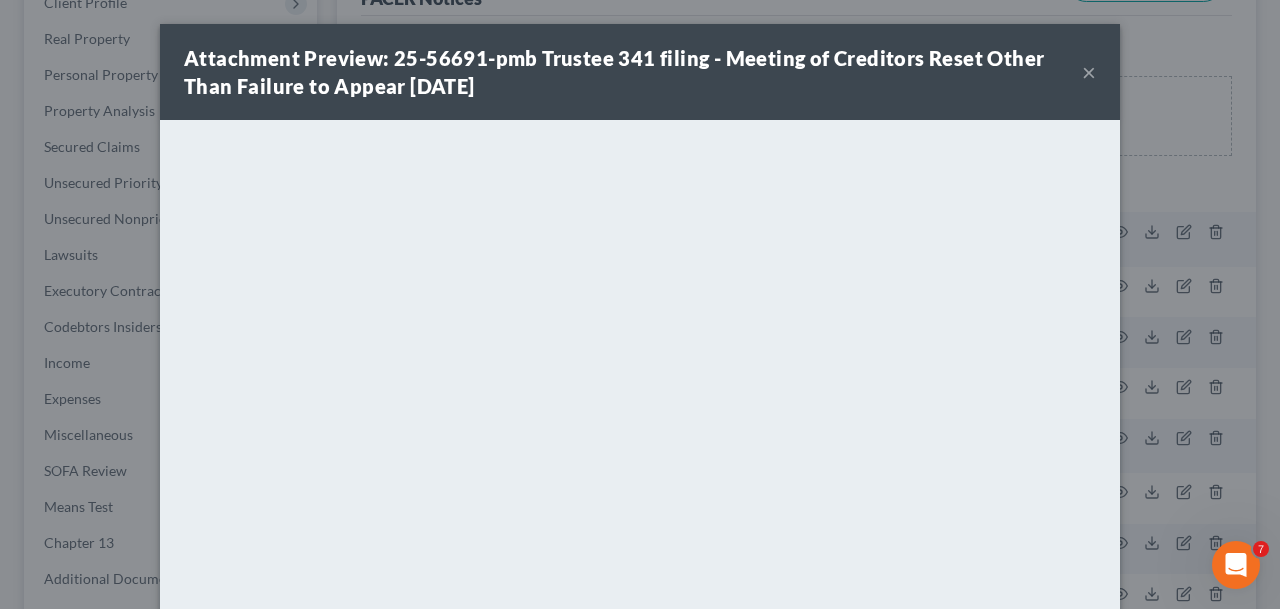click on "×" at bounding box center (1089, 72) 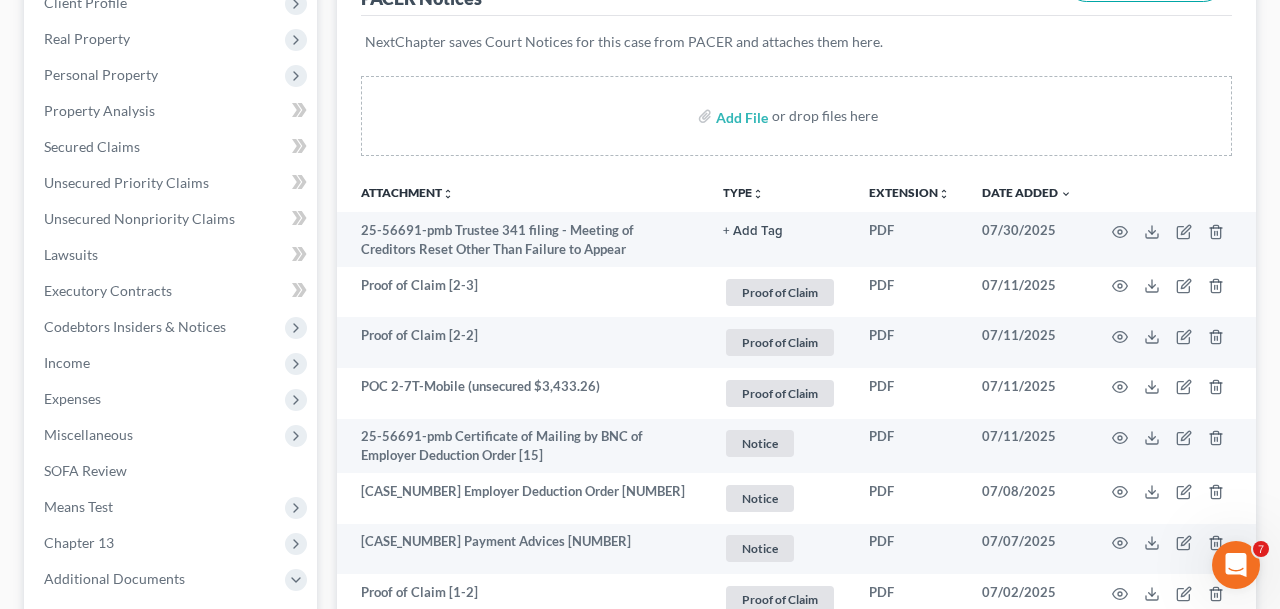 scroll, scrollTop: 0, scrollLeft: 0, axis: both 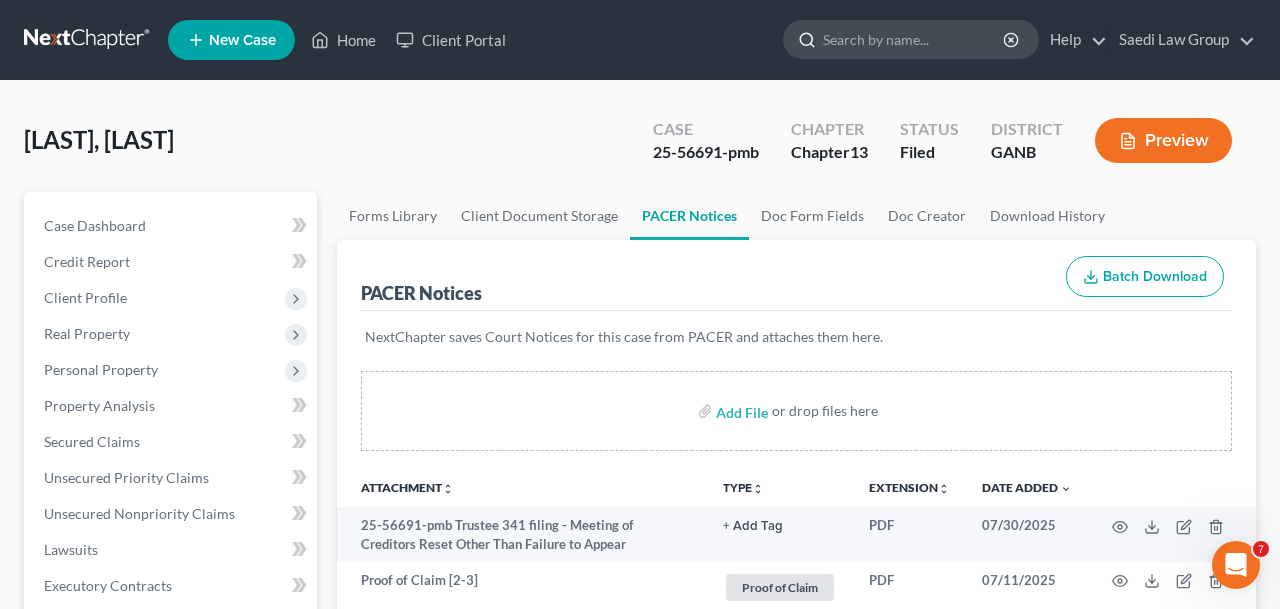 click at bounding box center [914, 39] 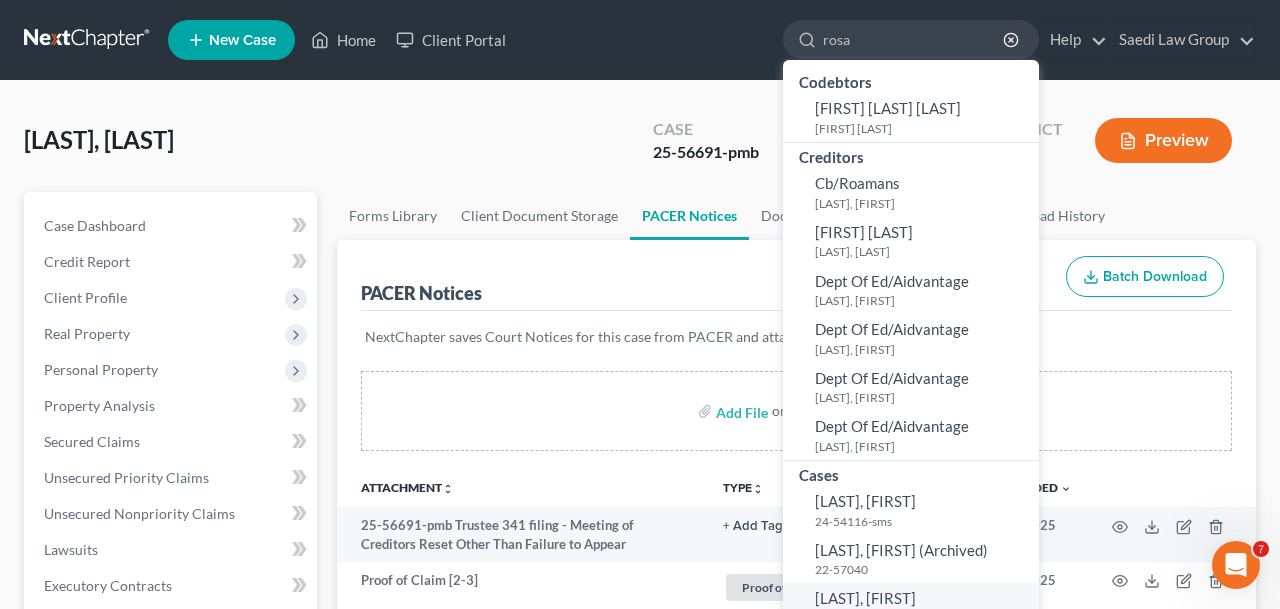 type on "rosa" 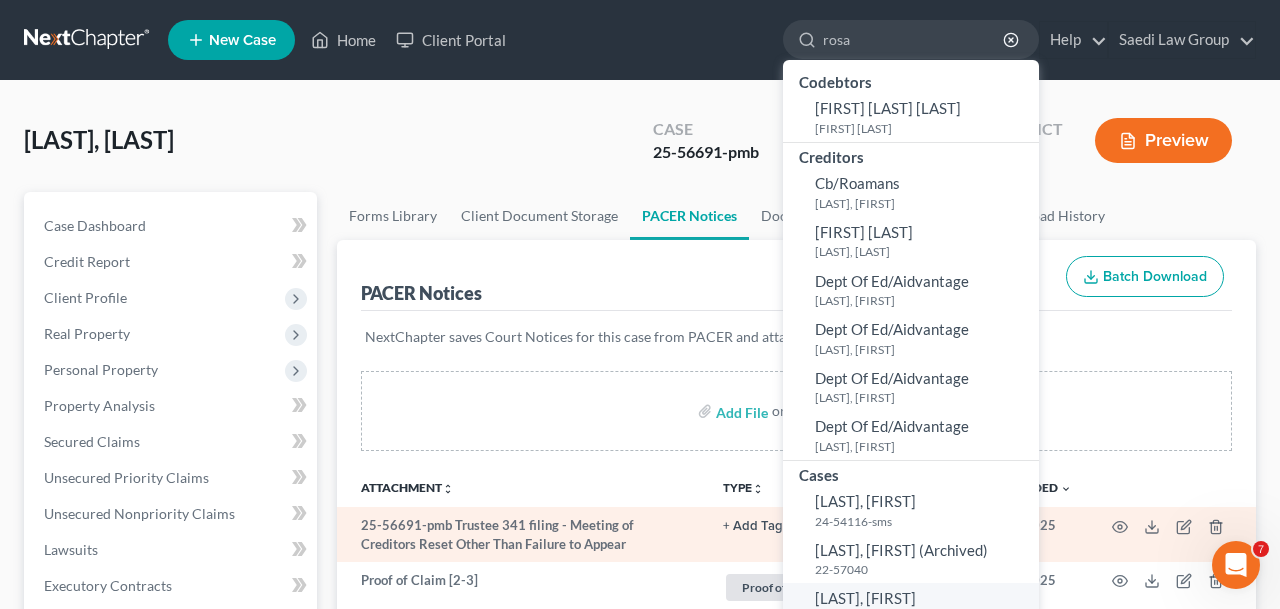 type 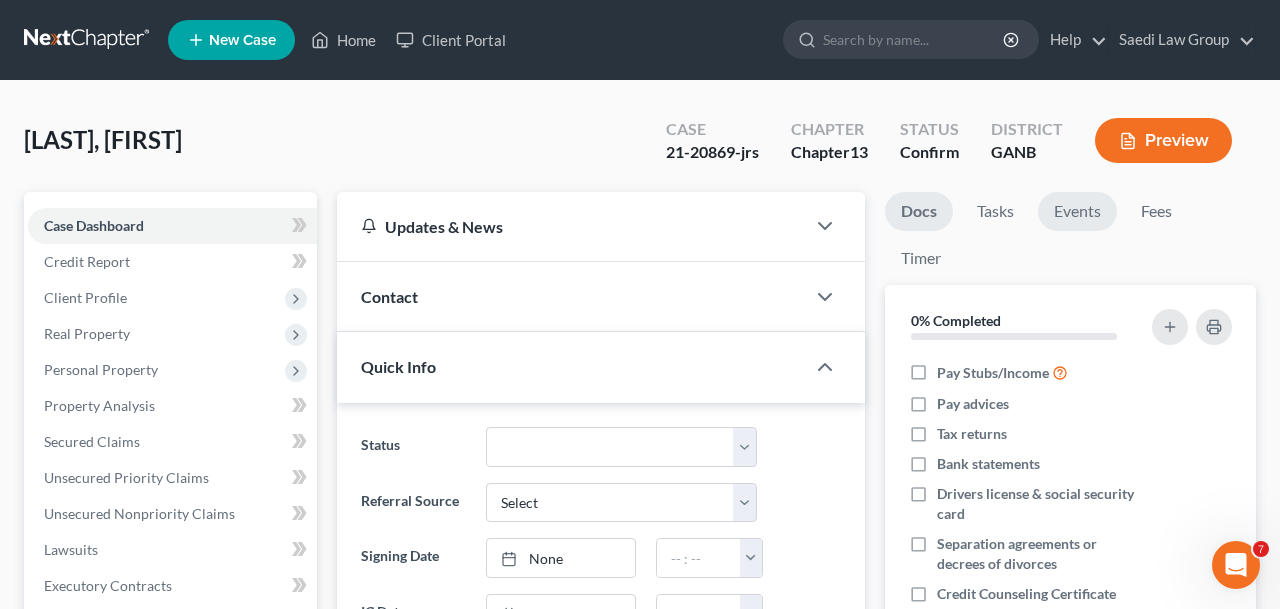 click on "Events" at bounding box center [1077, 211] 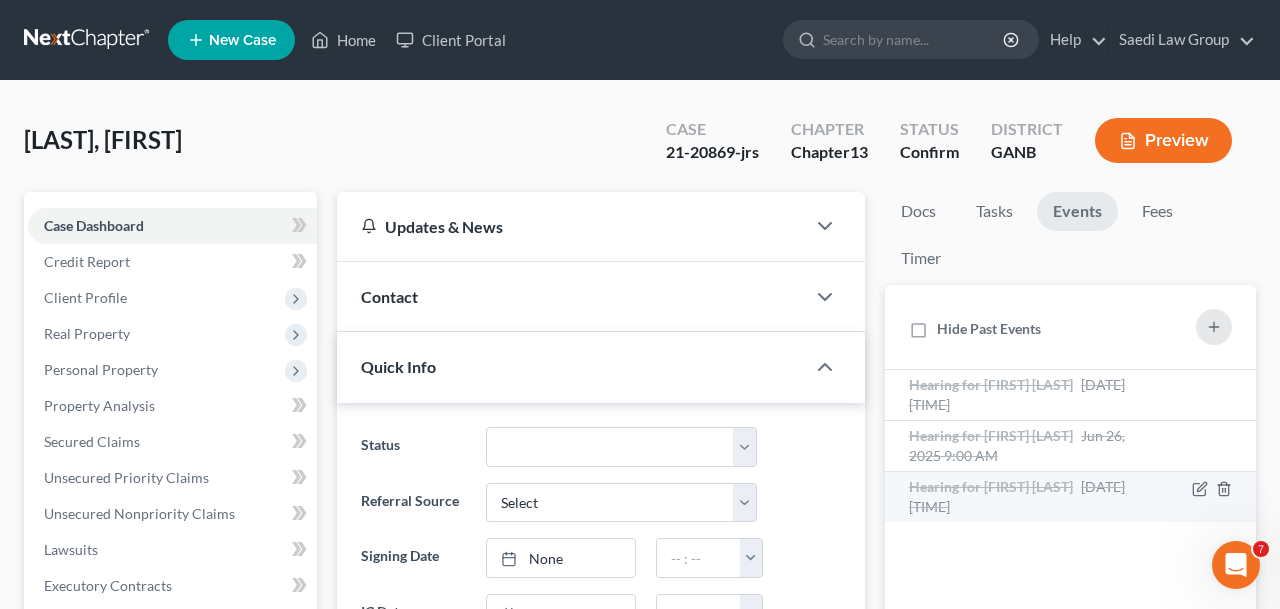 click on "Hearing for [FIRST] [LAST] [DATE] [TIME]" at bounding box center [1027, 497] 